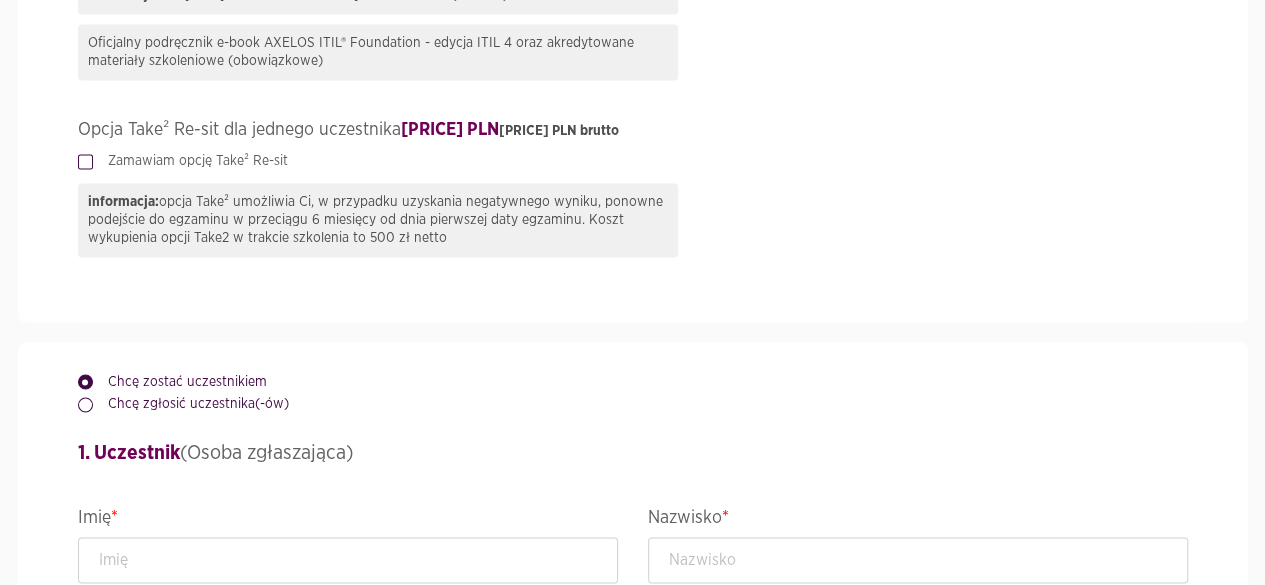 scroll, scrollTop: 1700, scrollLeft: 0, axis: vertical 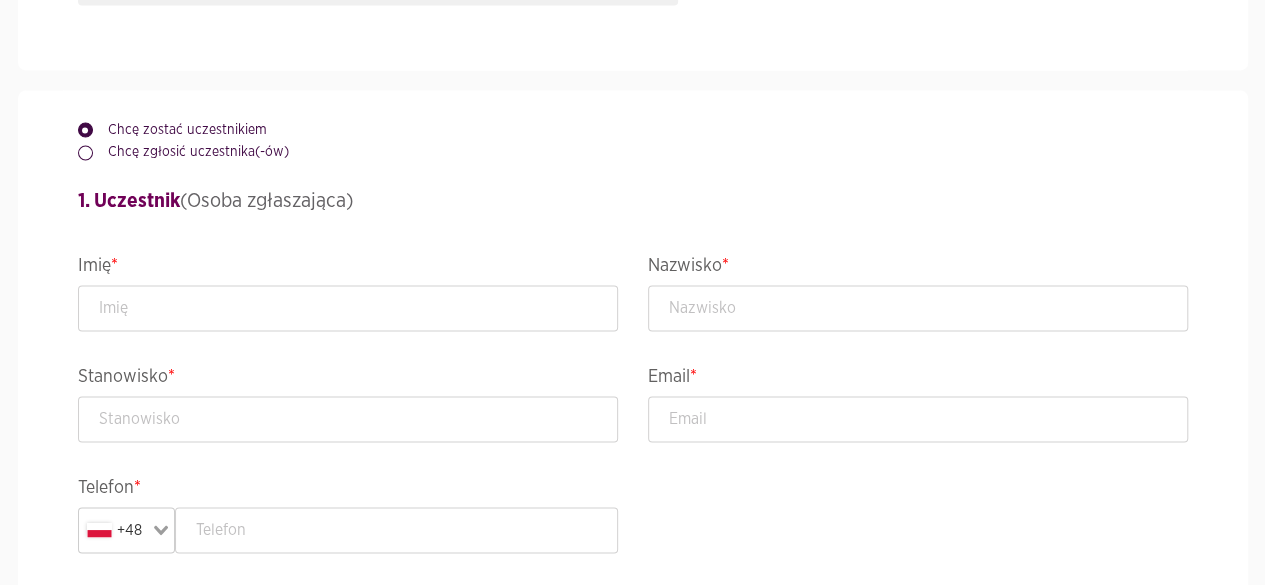 click on "Chcę zgłosić uczestnika(-ów)" at bounding box center (191, 152) 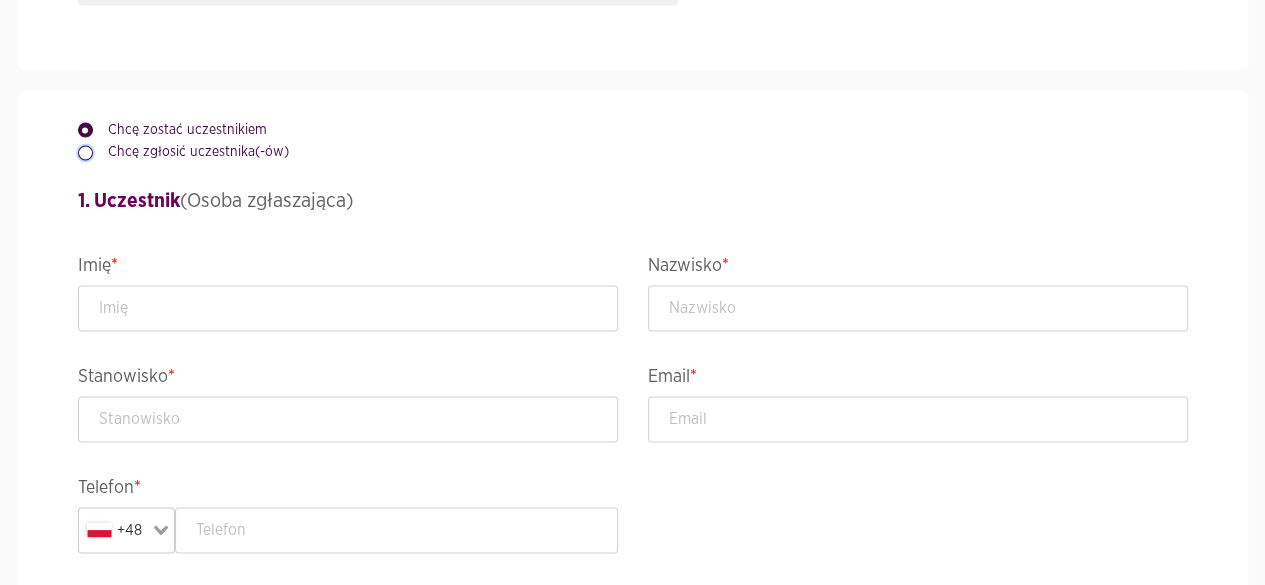 click on "Chcę zgłosić uczestnika(-ów)" at bounding box center (83, 148) 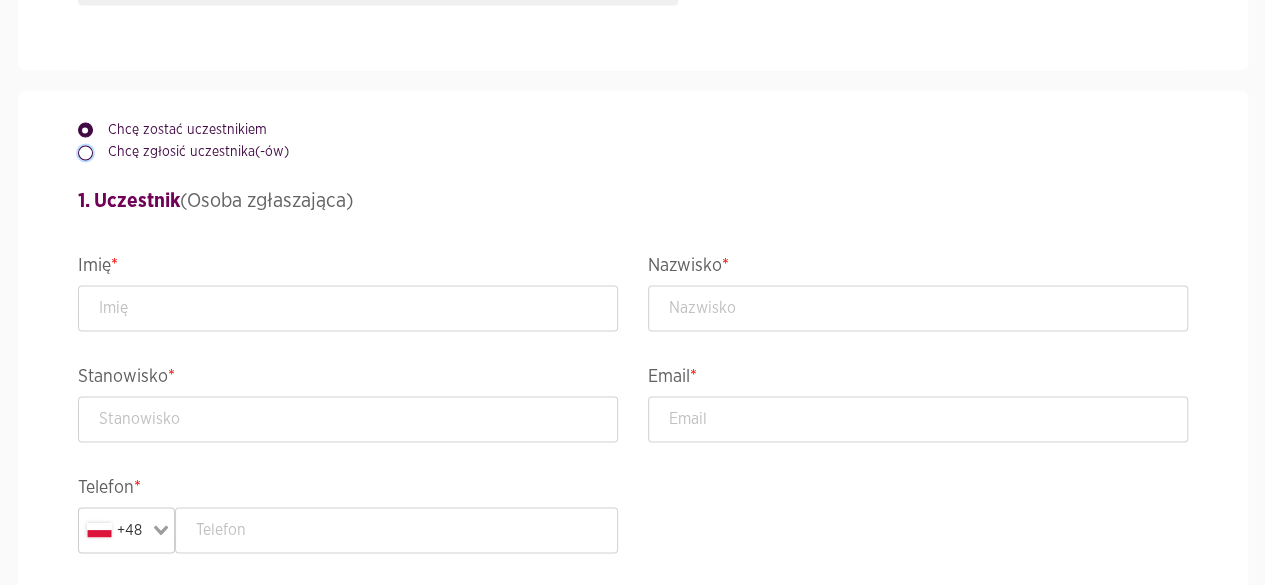 radio on "true" 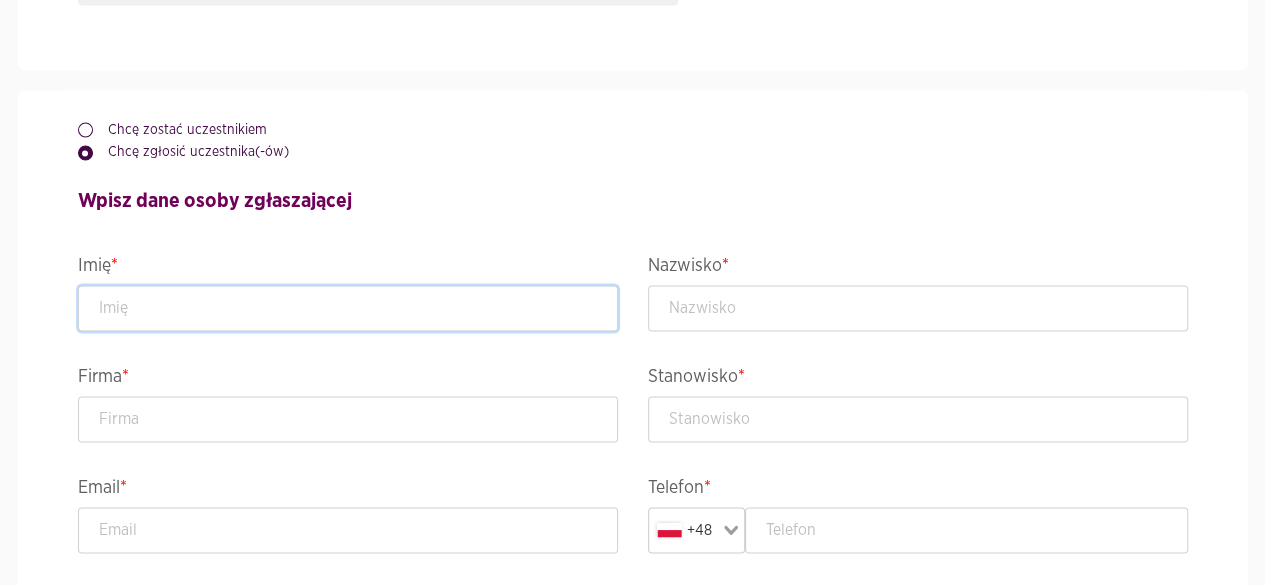 drag, startPoint x: 202, startPoint y: 309, endPoint x: 238, endPoint y: 308, distance: 36.013885 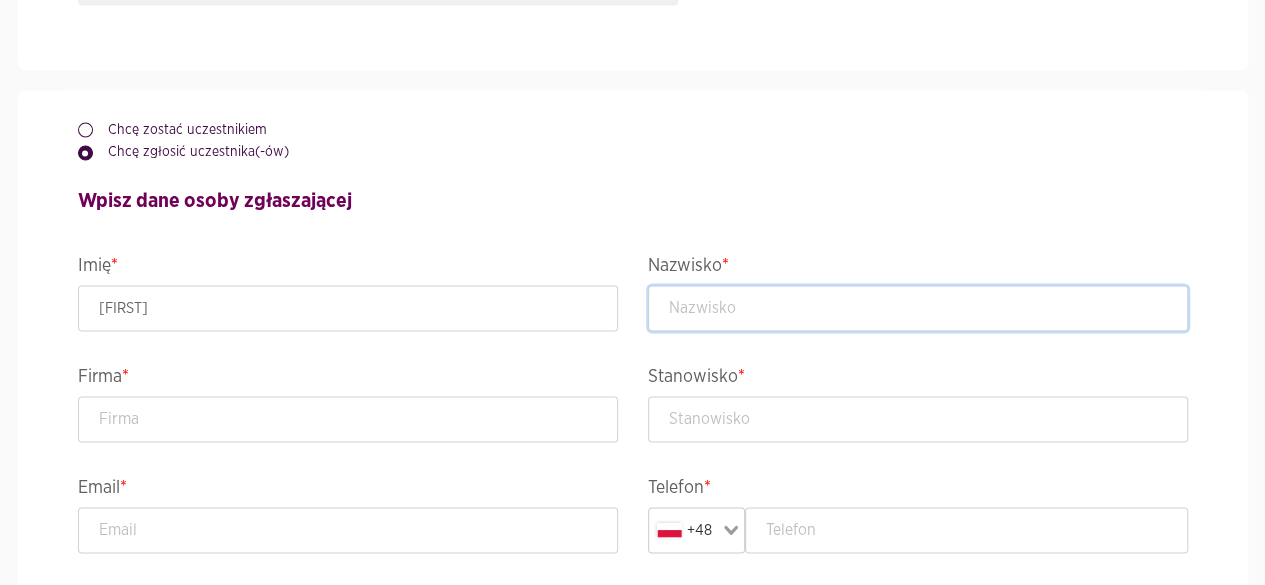 type on "[LAST]" 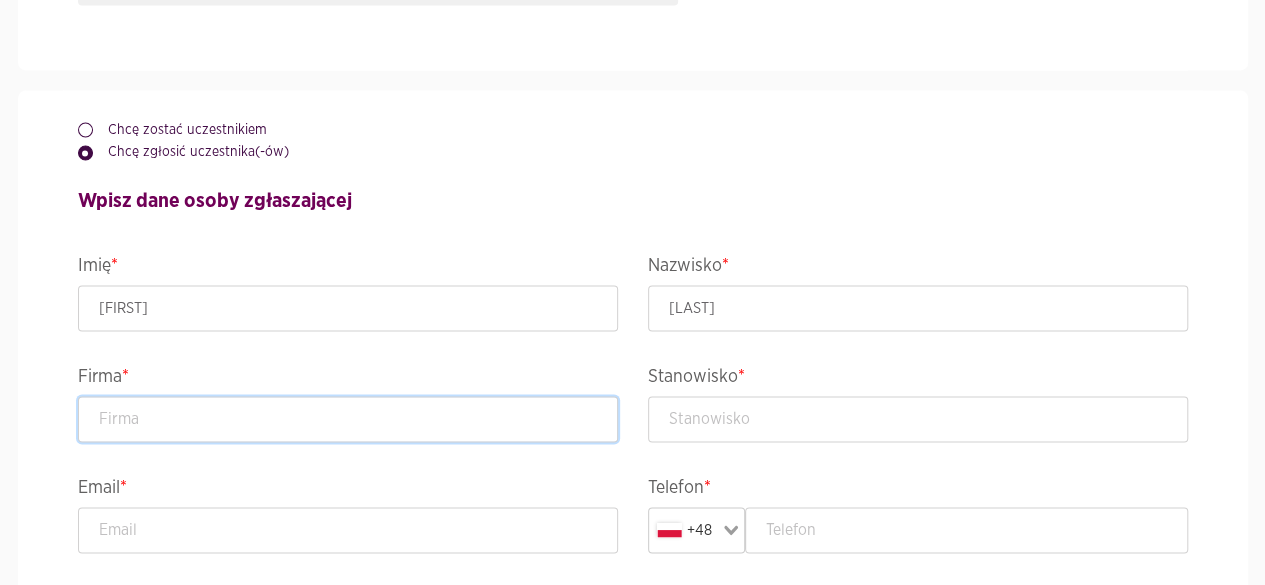 type on "Tracz" 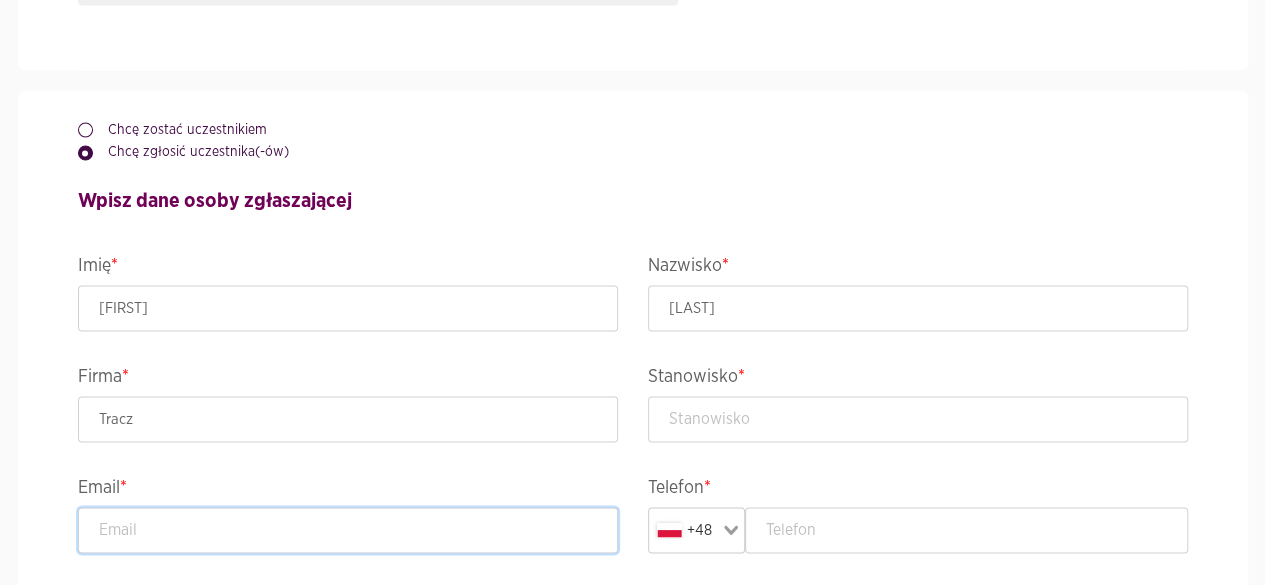 type on "[EMAIL]" 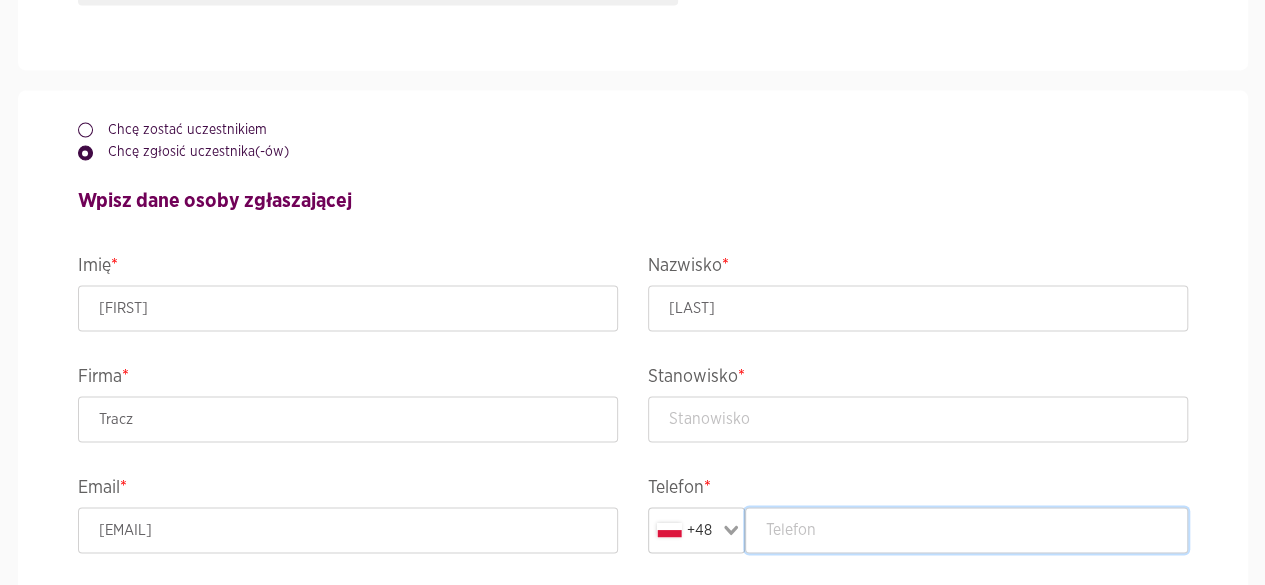type on "[PHONE]" 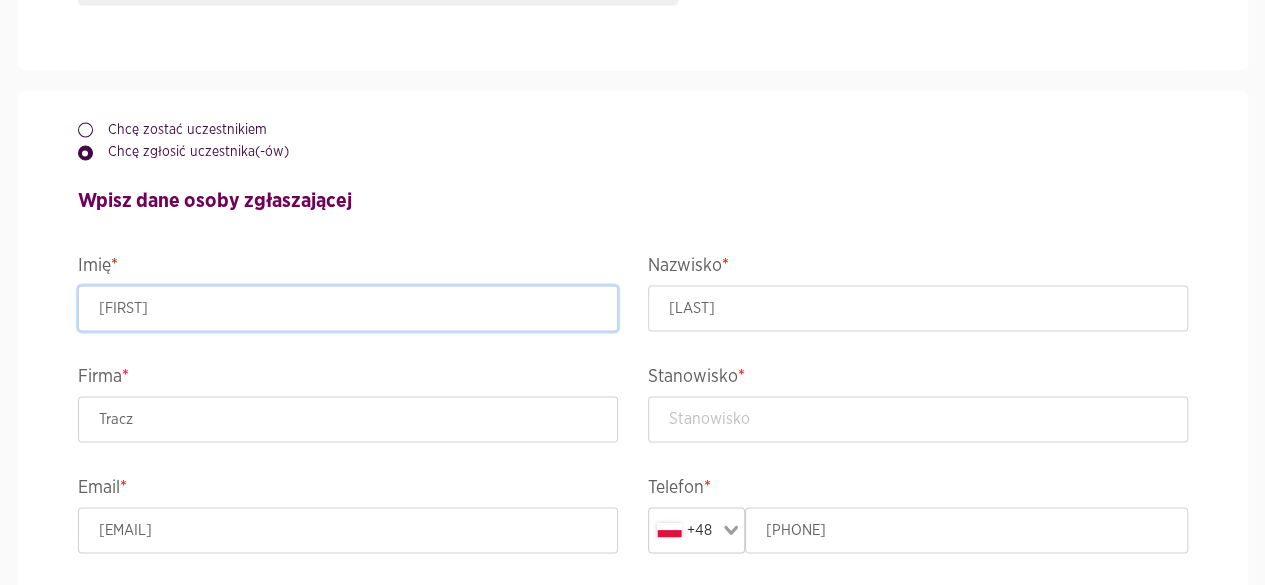 type on "[FIRST]" 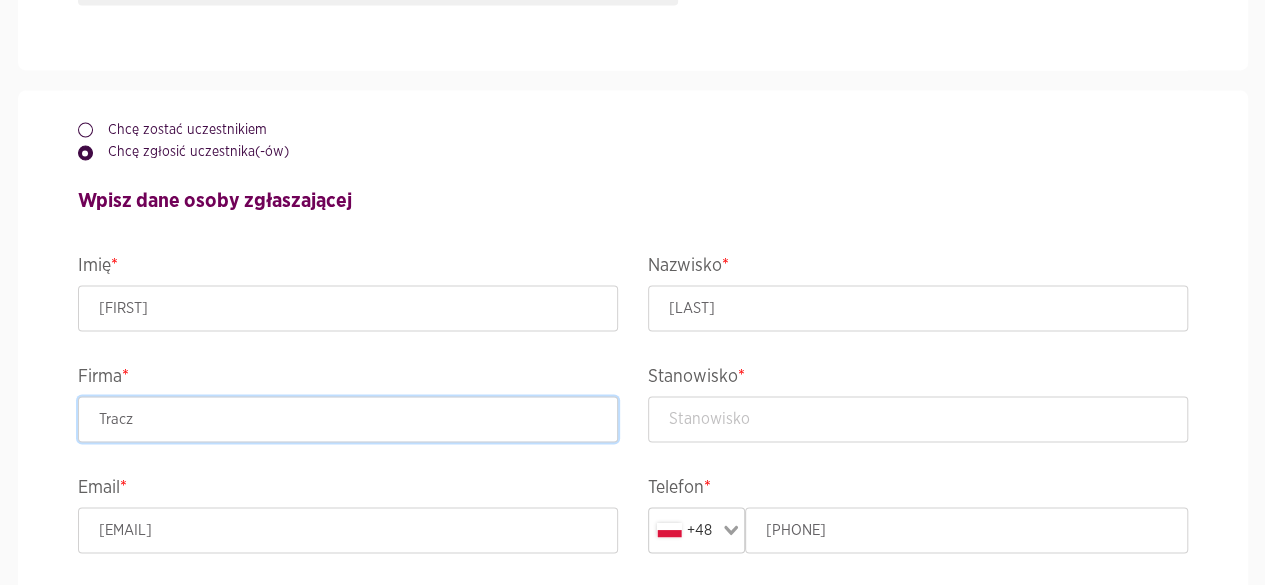 drag, startPoint x: 154, startPoint y: 426, endPoint x: 41, endPoint y: 422, distance: 113.07078 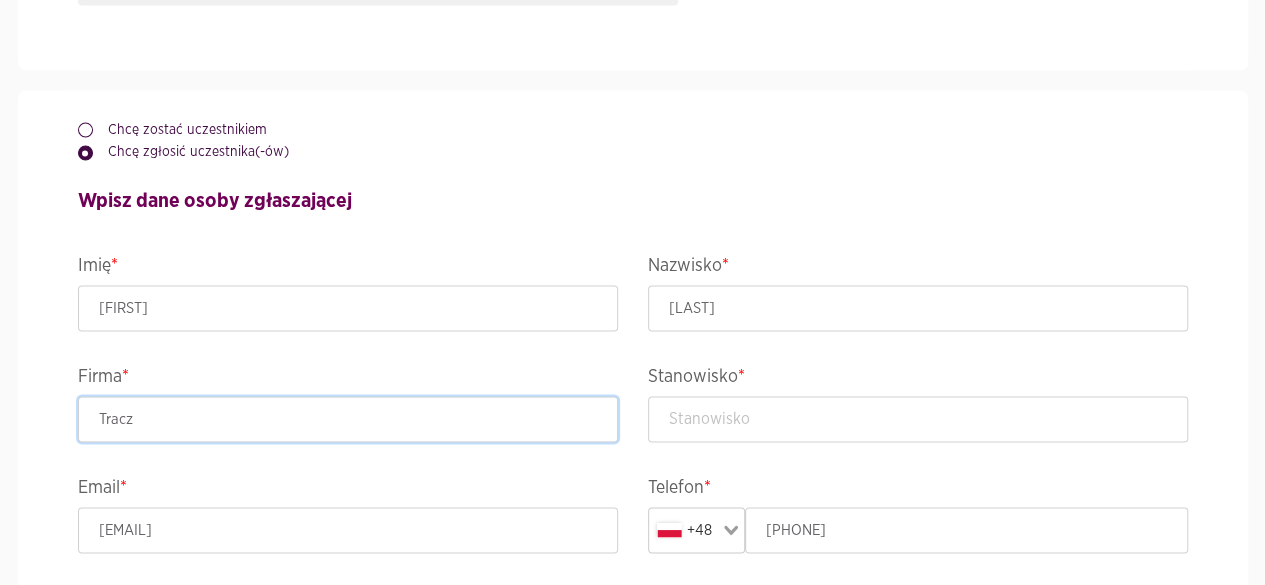 type on "[COMPANY]" 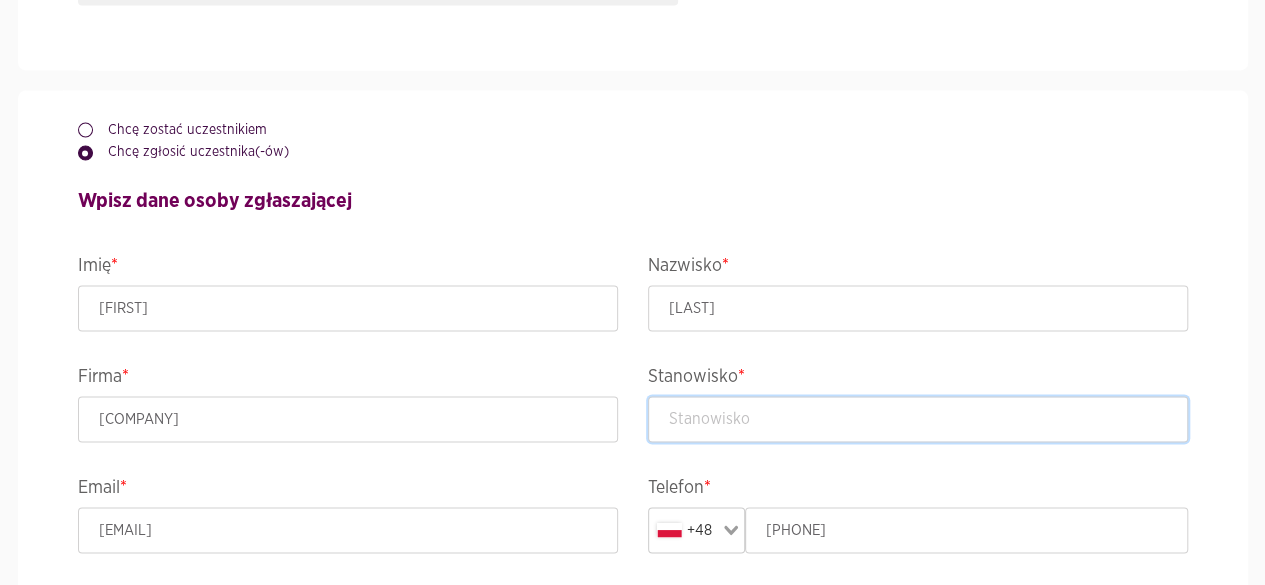 click at bounding box center [918, 419] 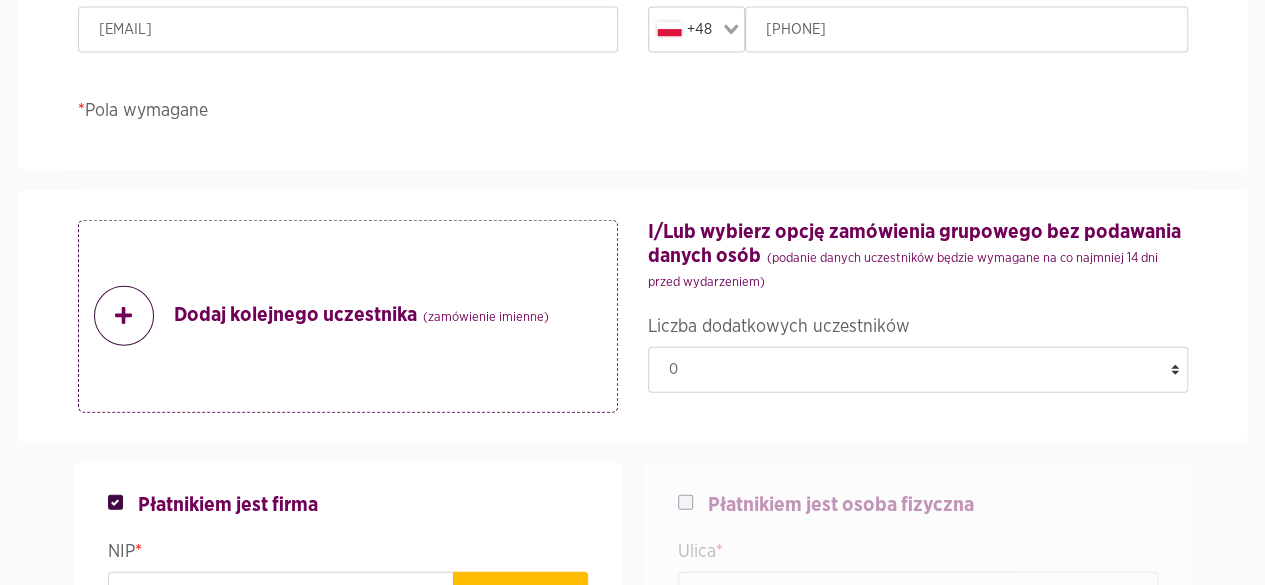 scroll, scrollTop: 2100, scrollLeft: 0, axis: vertical 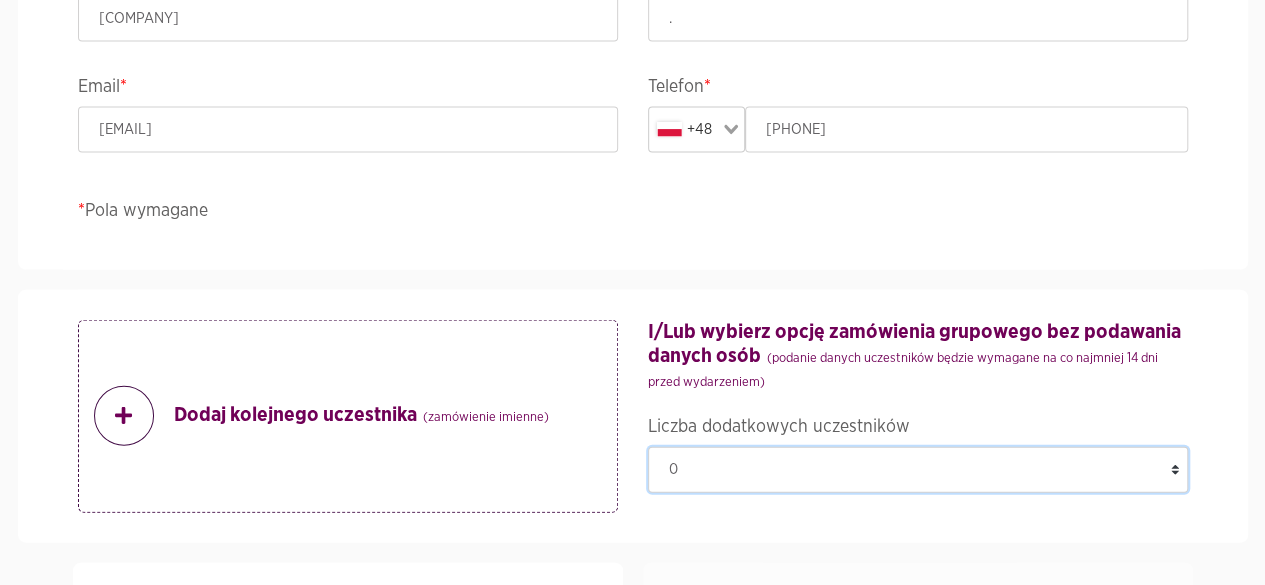 click on "0   1 2 3" at bounding box center [918, 470] 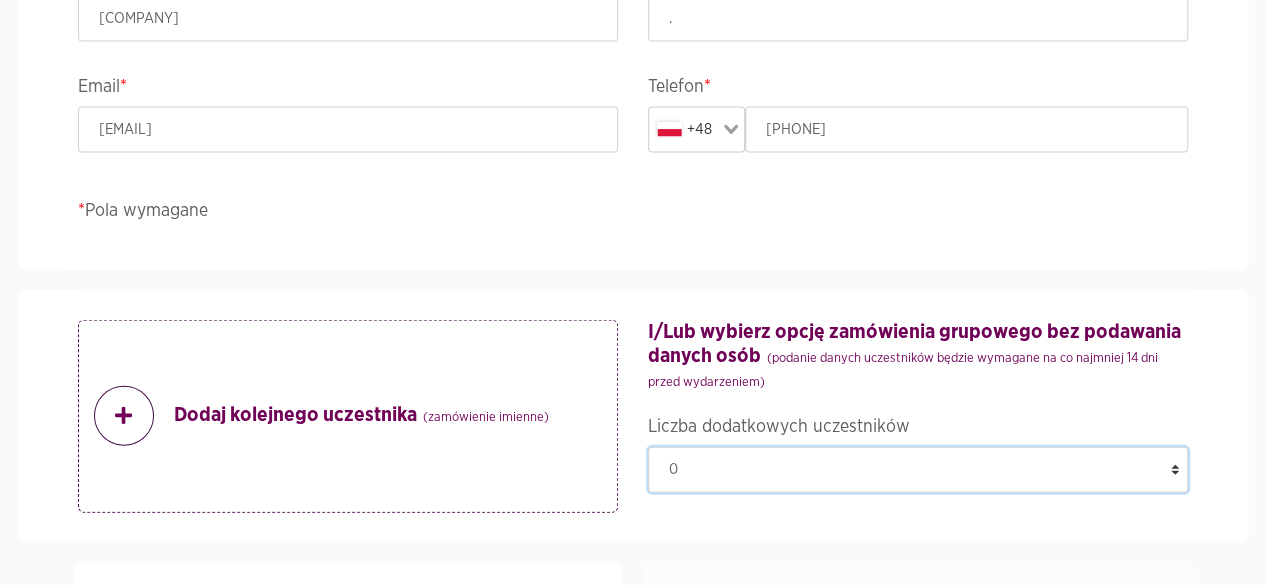 select on "1" 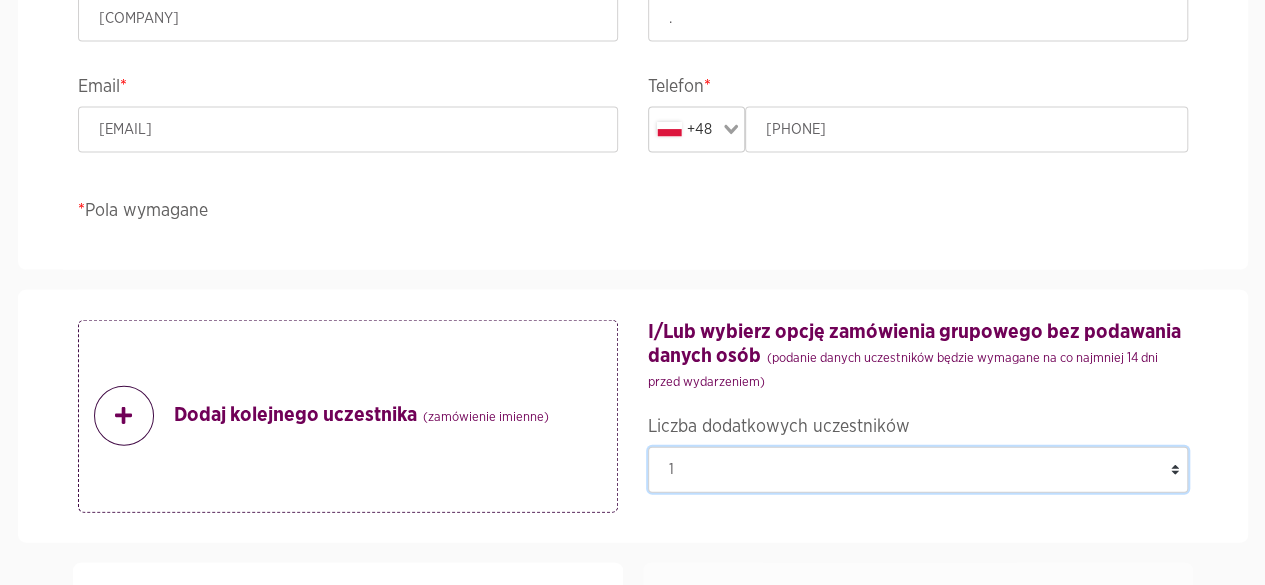 click on "0   1 2 3" at bounding box center (918, 470) 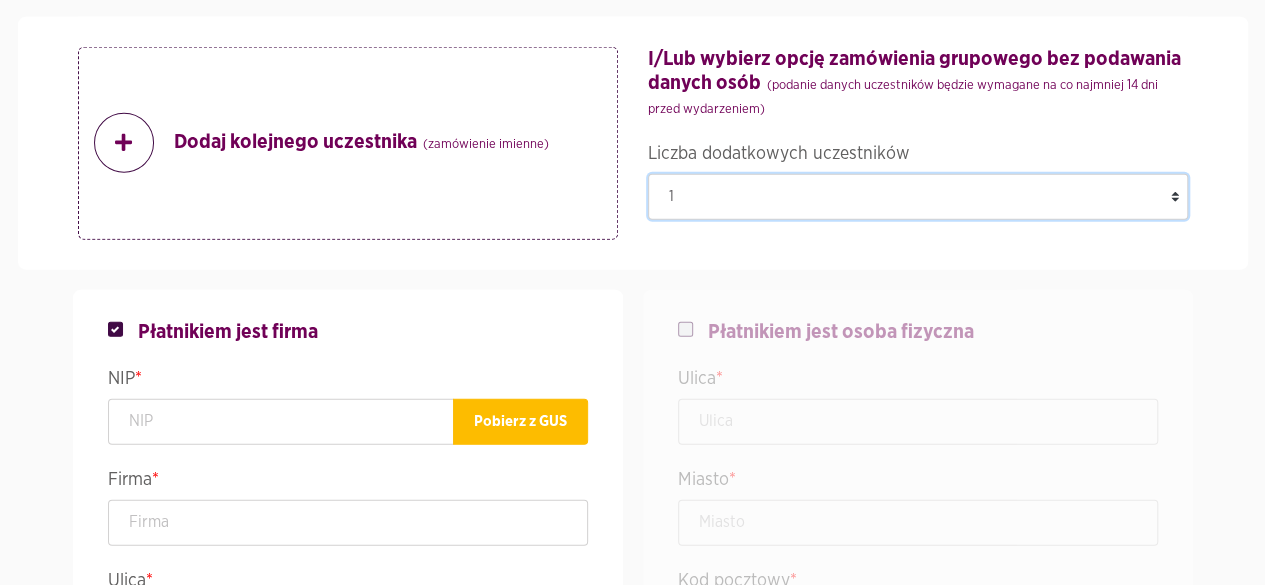scroll, scrollTop: 2500, scrollLeft: 0, axis: vertical 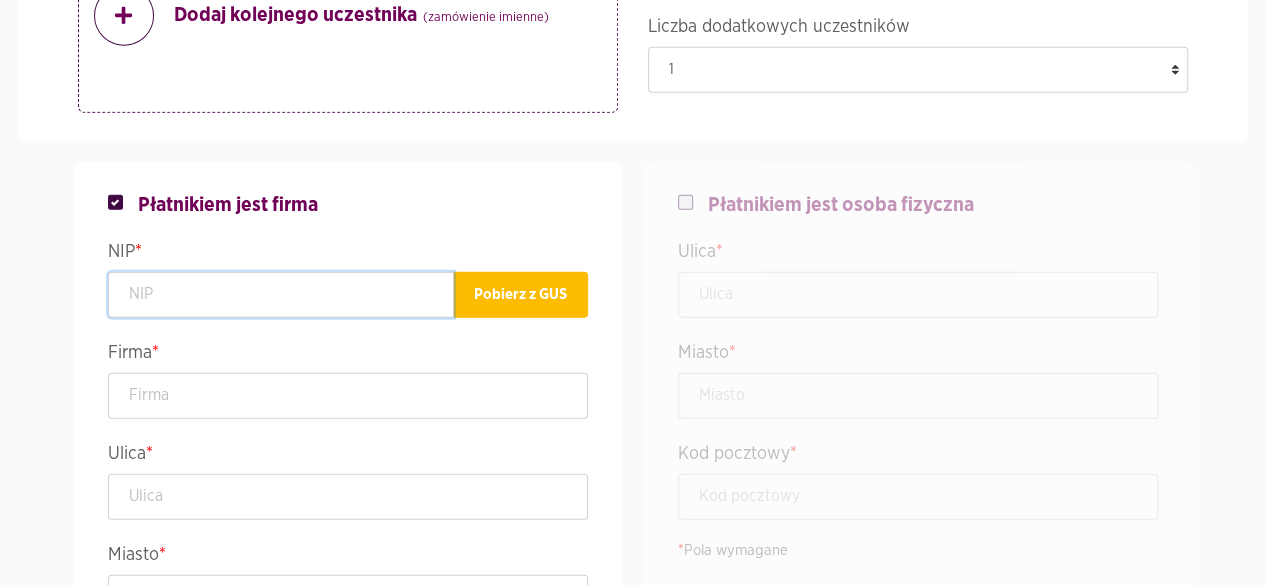 click at bounding box center (281, 295) 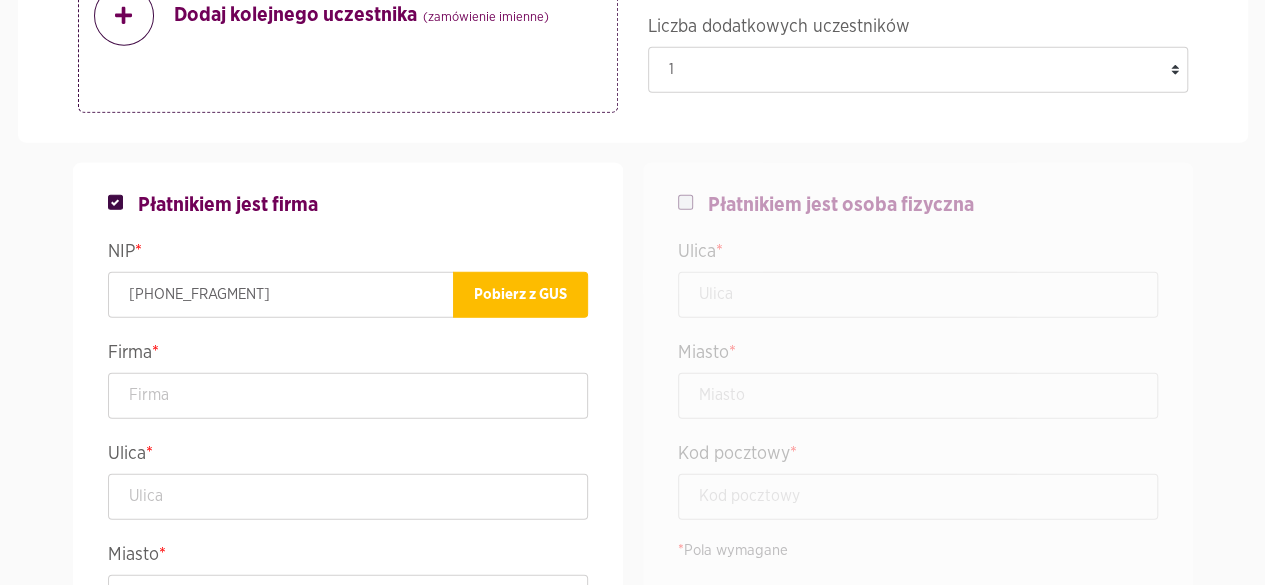 click on "Firma
*" at bounding box center (348, 355) 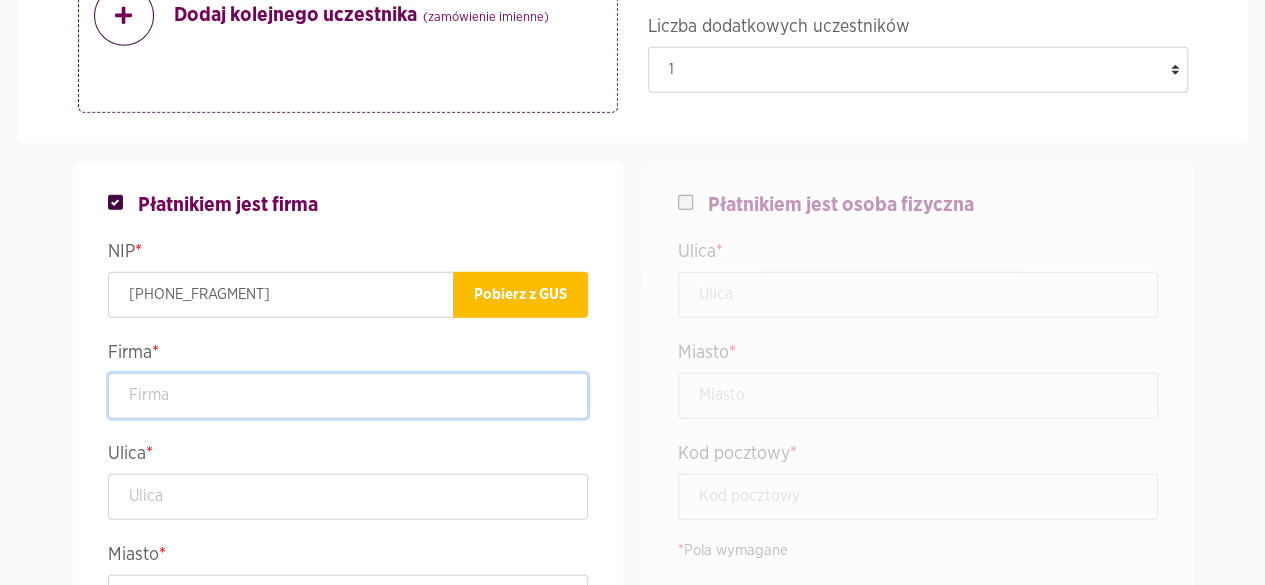click at bounding box center (348, 396) 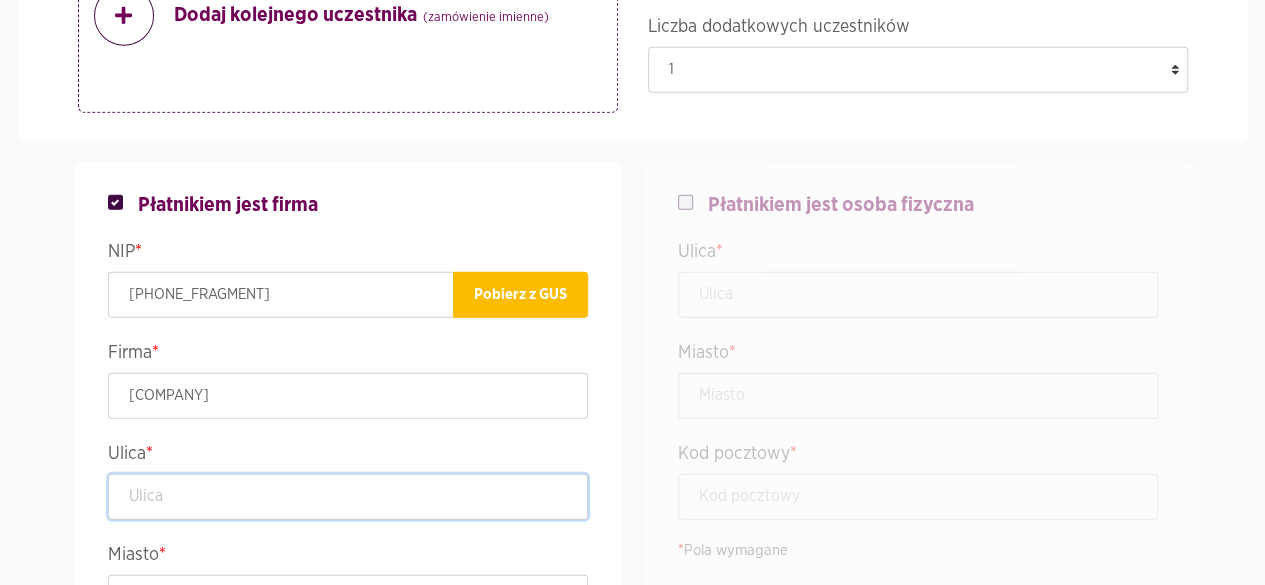 type on "[NUMBER] [STREET], PL [POSTAL_CODE] [PHONE_FRAGMENT]" 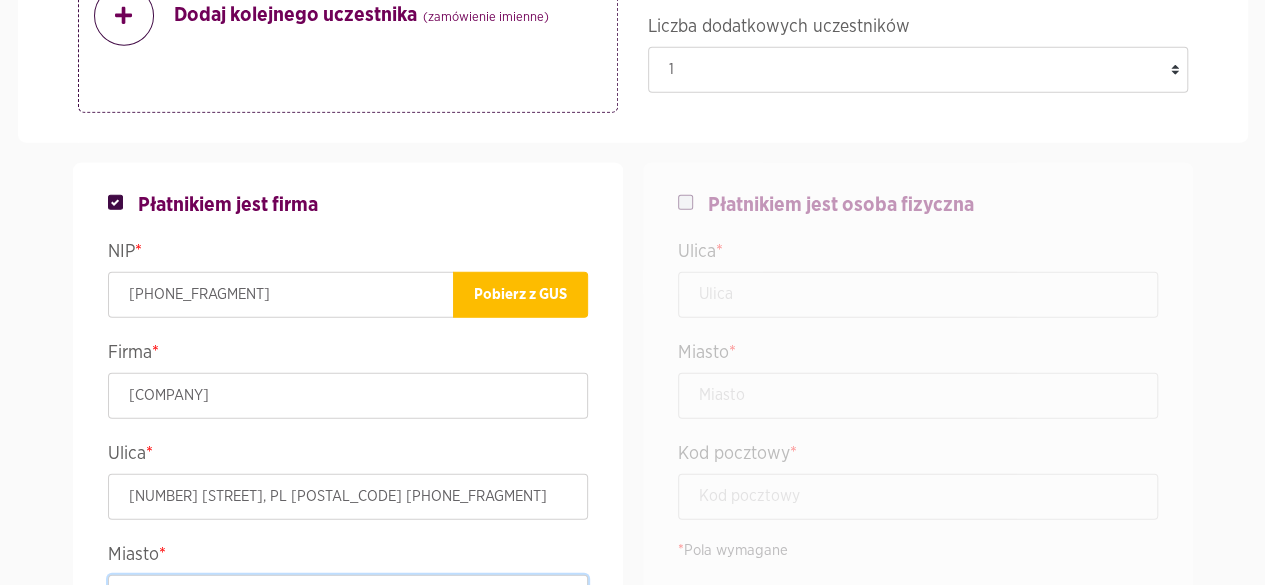 type on "[CITY]" 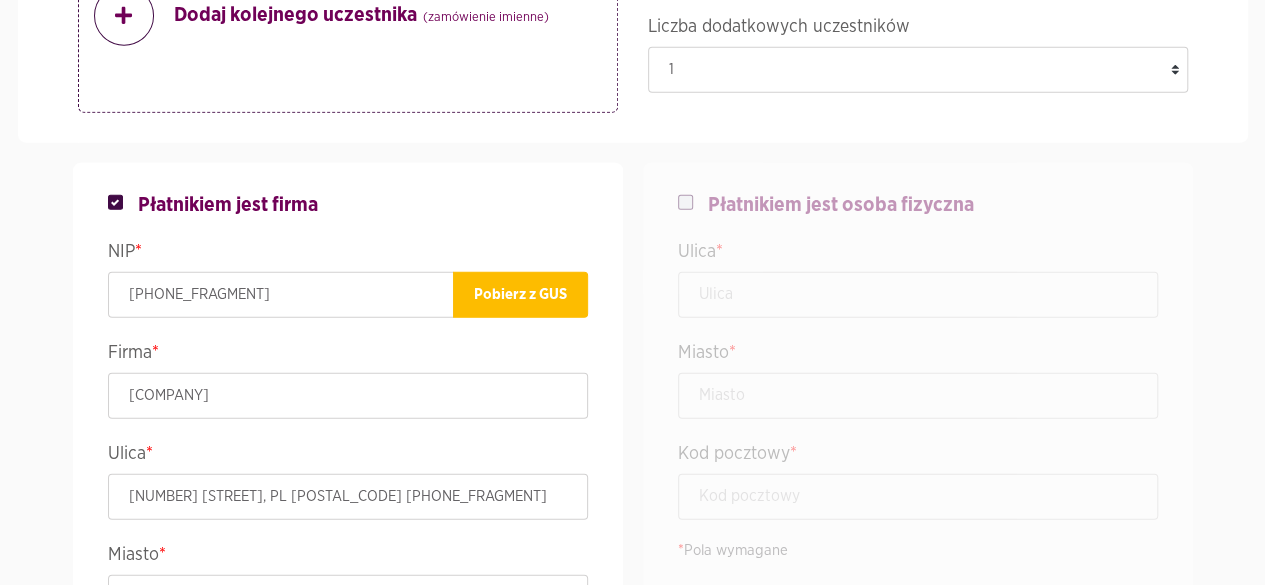 type on "[POSTAL_CODE]" 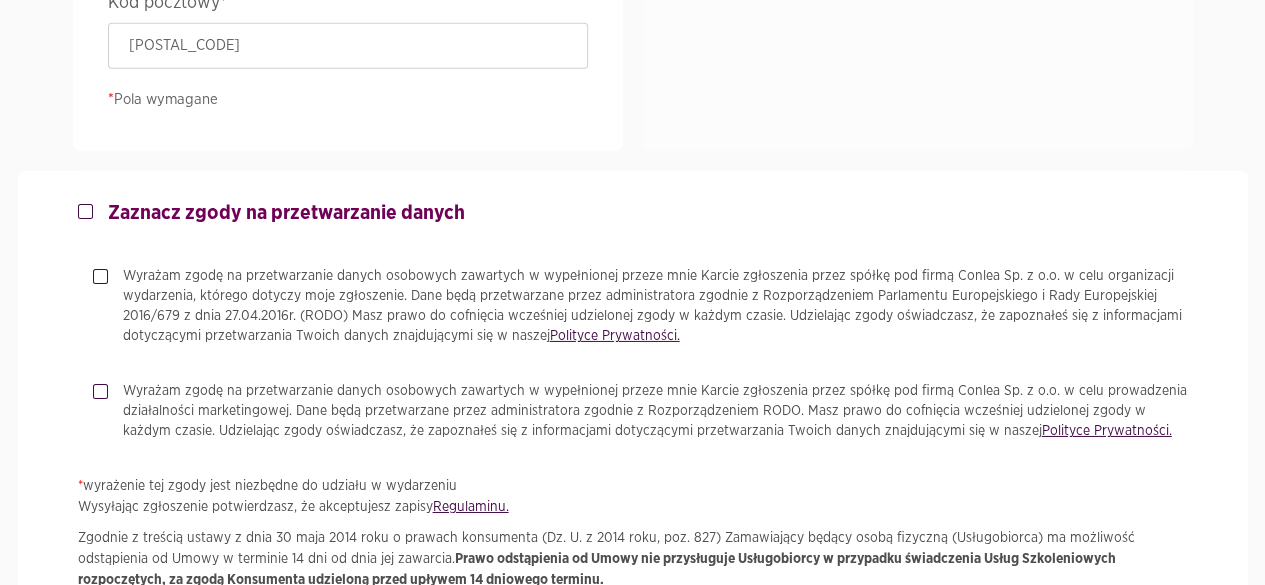 scroll, scrollTop: 3300, scrollLeft: 0, axis: vertical 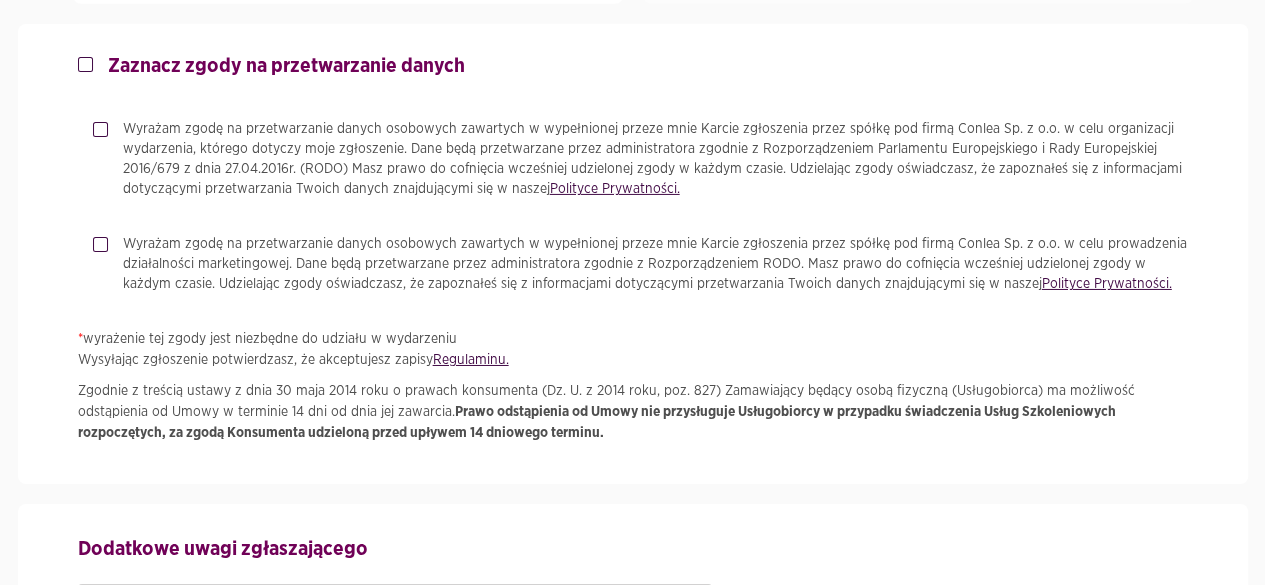 click on "Zaznacz zgody na przetwarzanie danych" at bounding box center (279, 66) 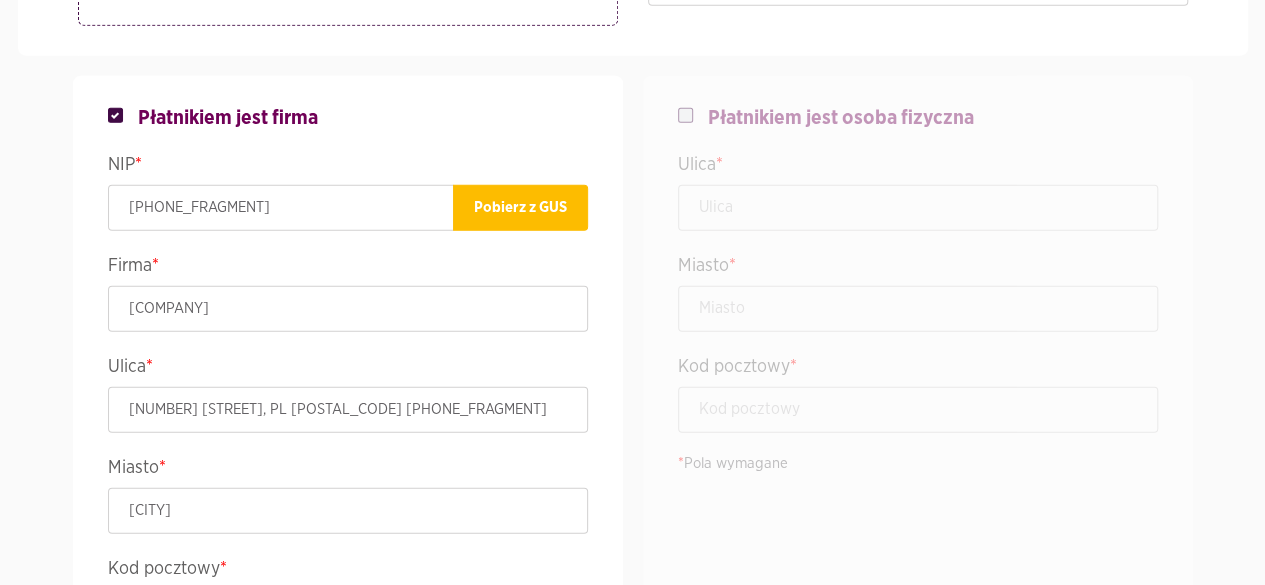 scroll, scrollTop: 2400, scrollLeft: 0, axis: vertical 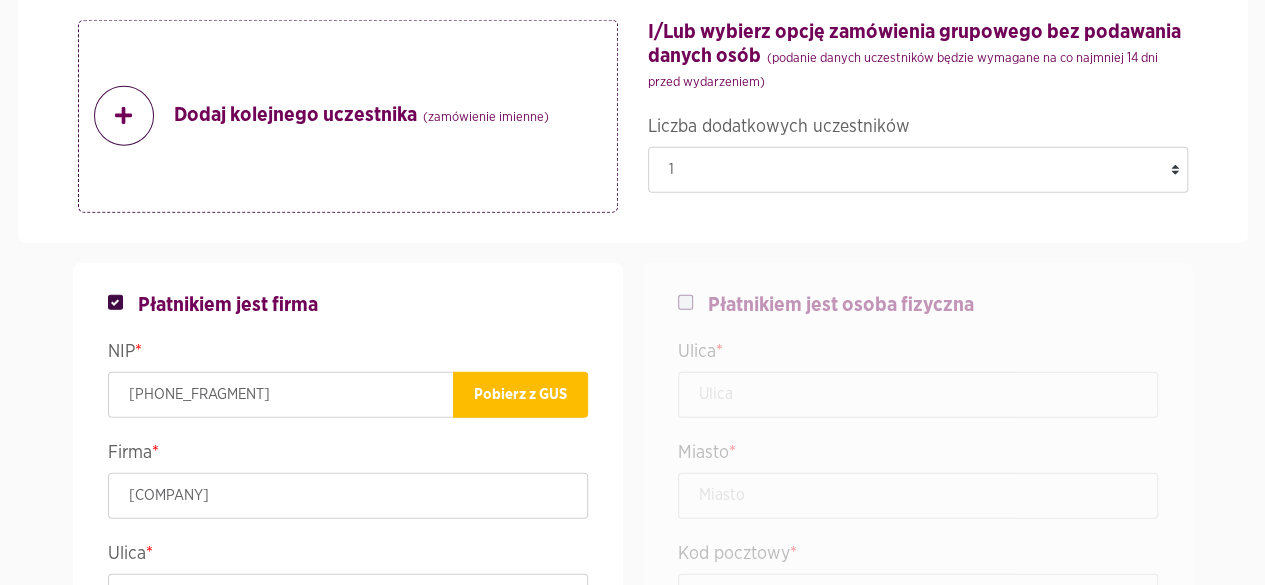 click at bounding box center (124, 116) 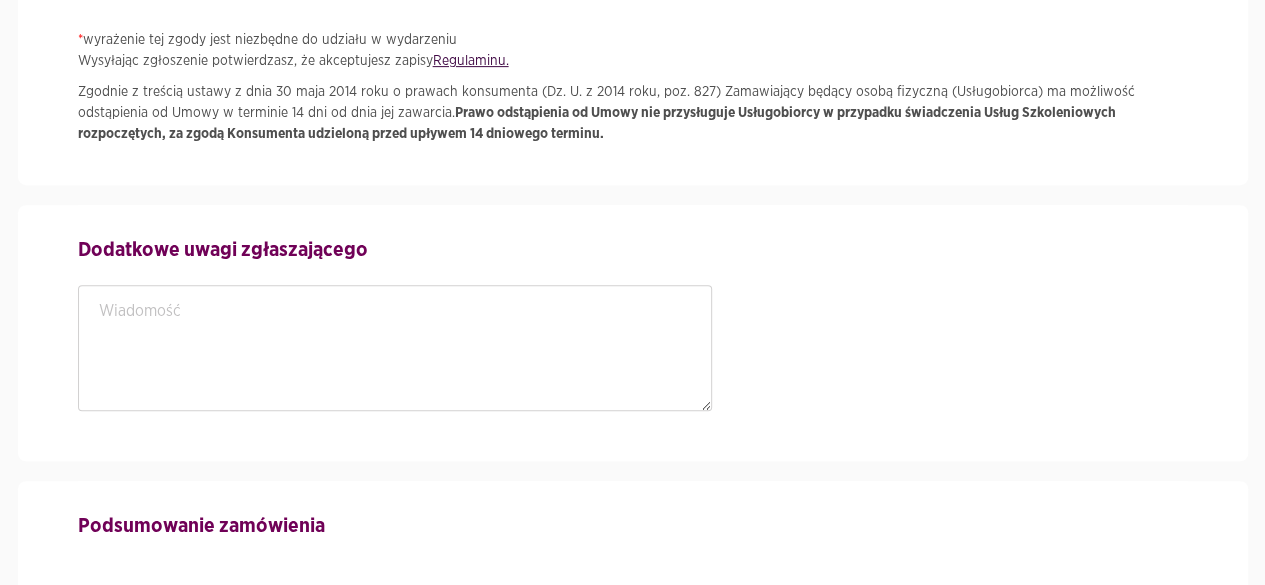 scroll, scrollTop: 4377, scrollLeft: 0, axis: vertical 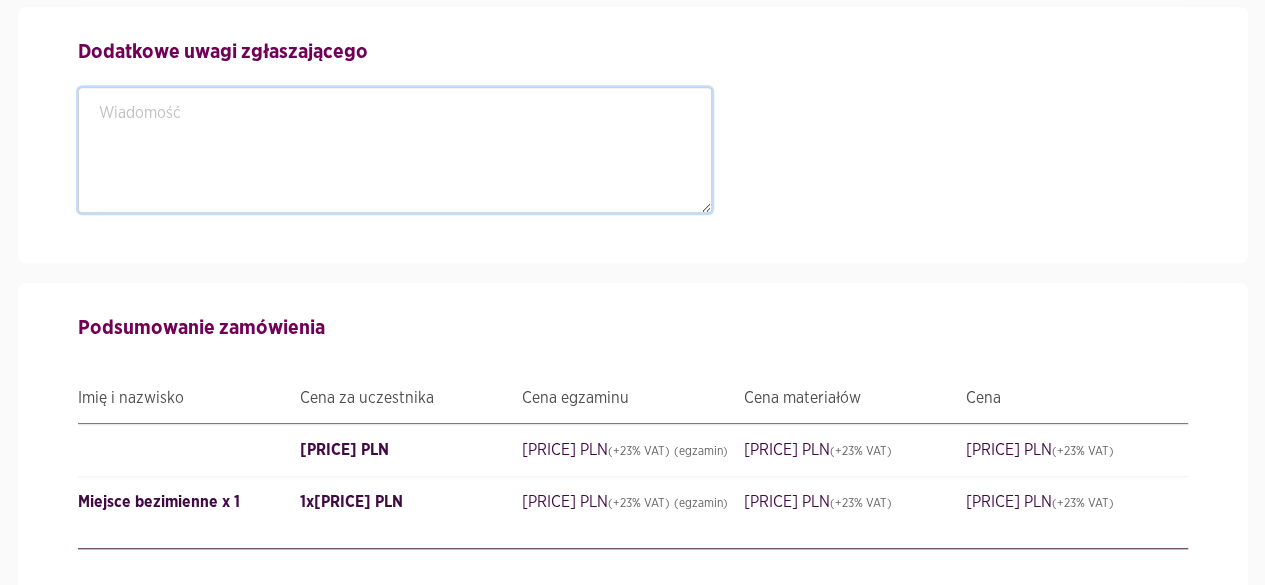 click at bounding box center (395, 150) 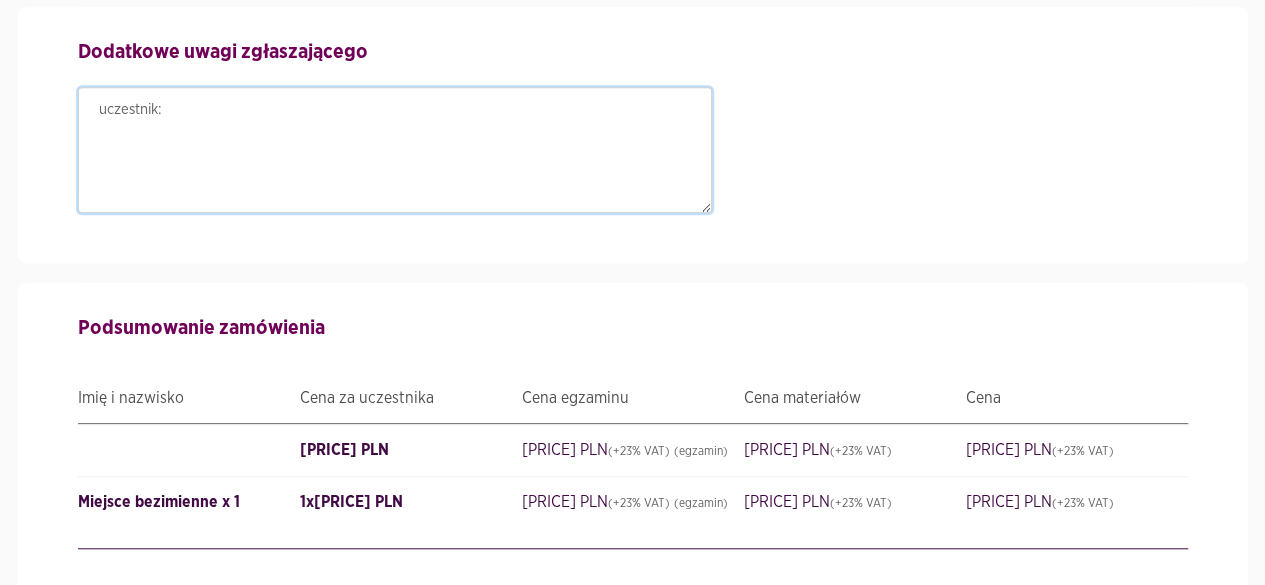 paste on "[EMAIL]" 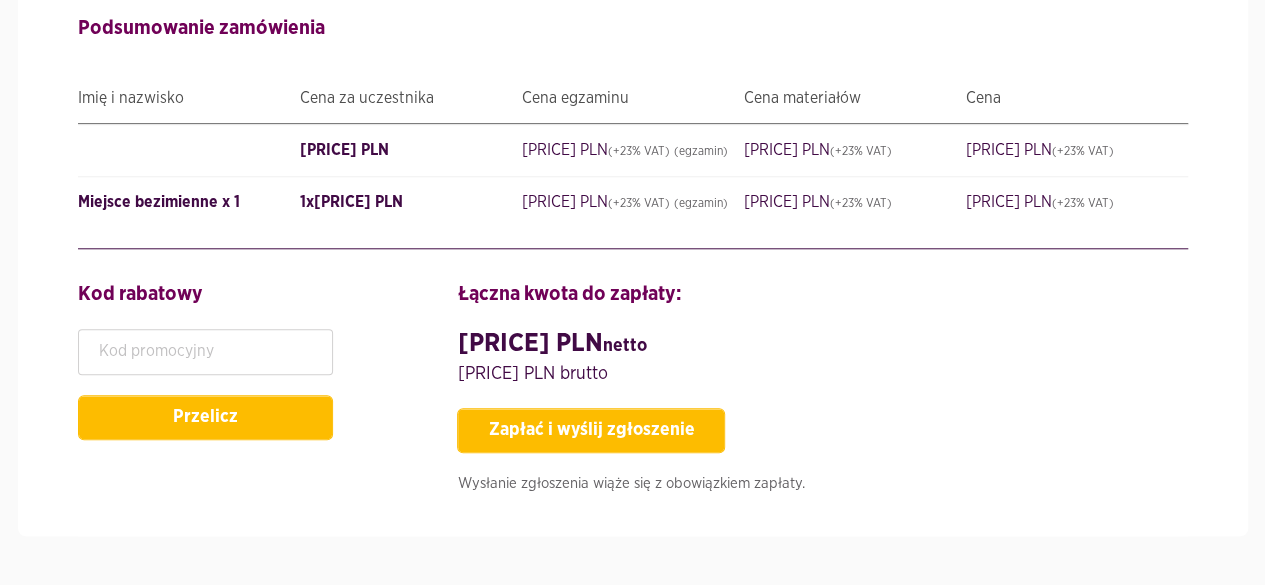 scroll, scrollTop: 4776, scrollLeft: 0, axis: vertical 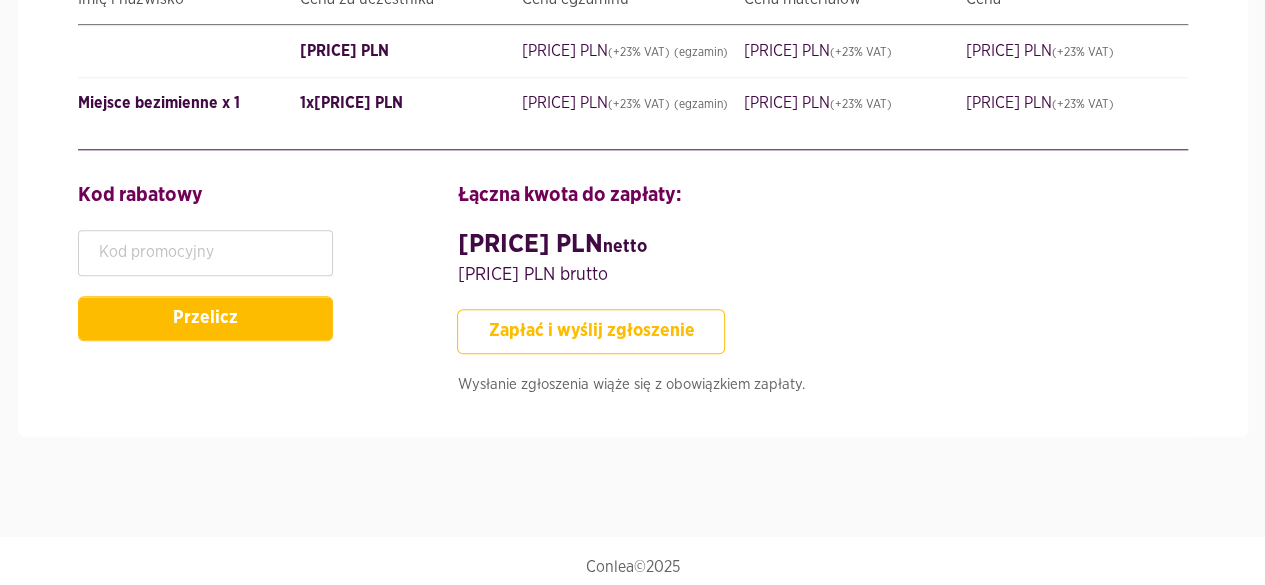 type on "uczestnik: [EMAIL]" 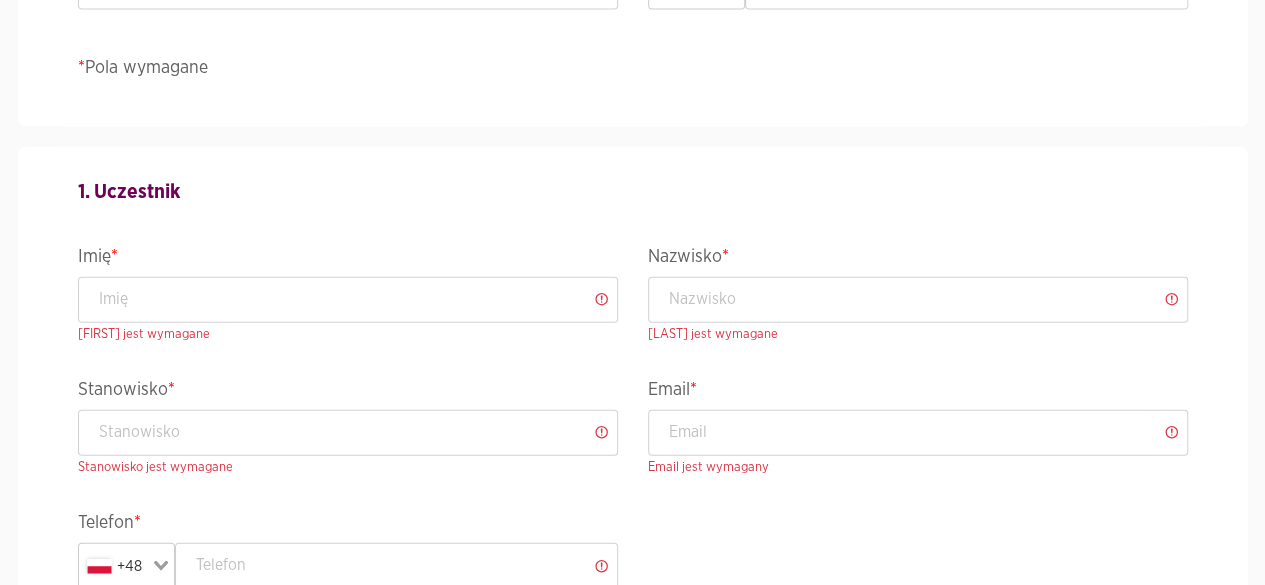 scroll, scrollTop: 2343, scrollLeft: 0, axis: vertical 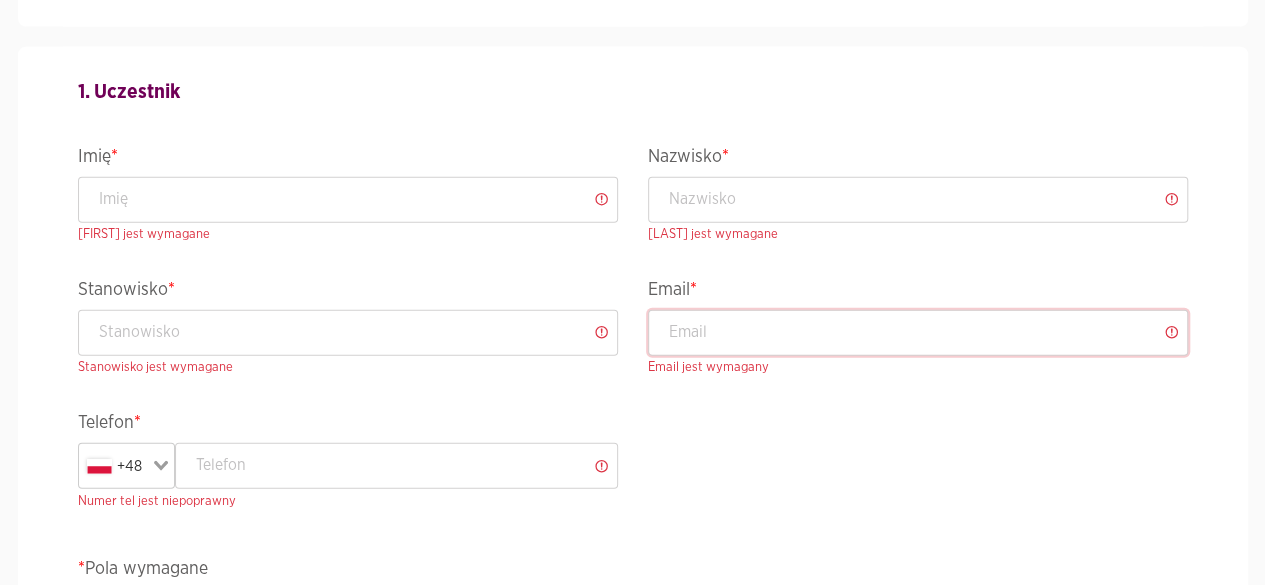 click at bounding box center (918, 333) 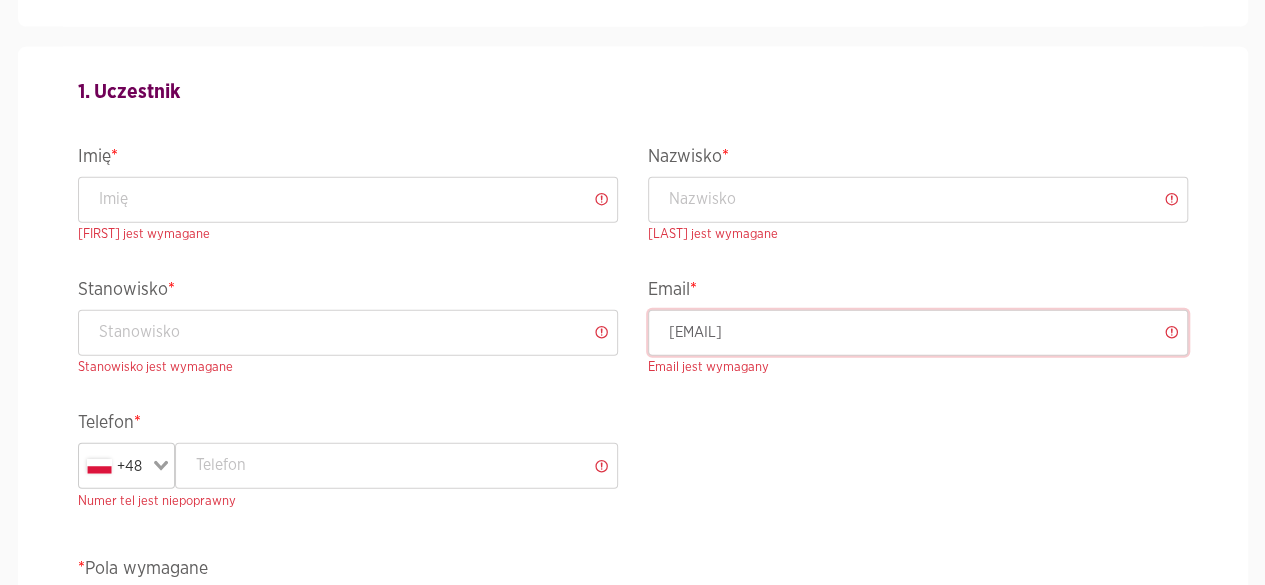 type on "[EMAIL]" 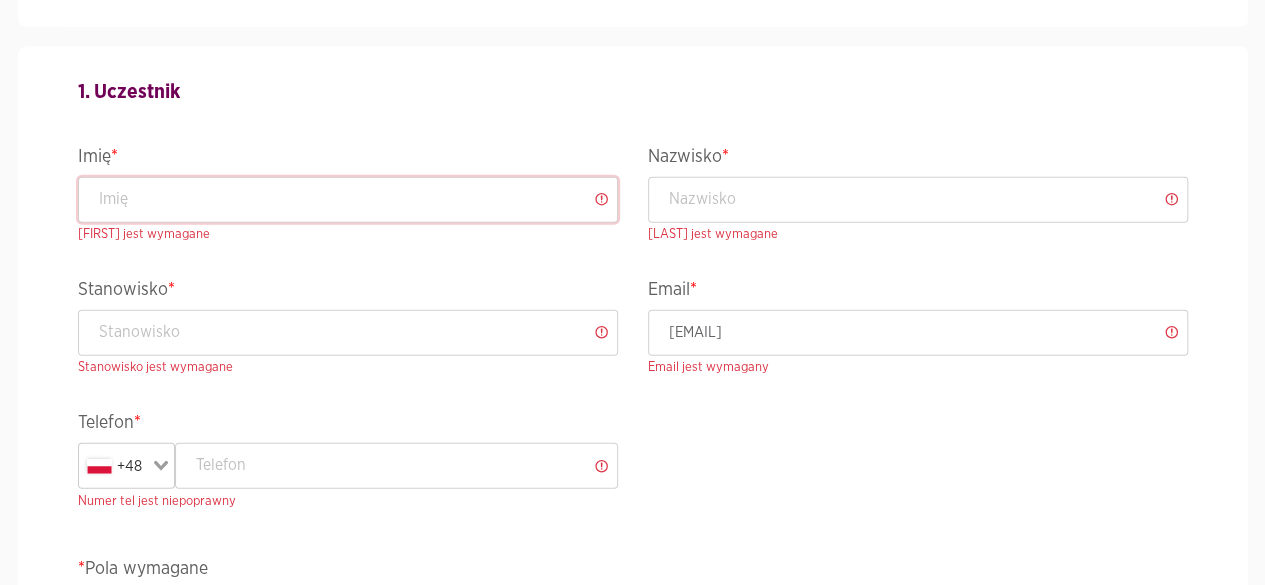 click at bounding box center [348, 200] 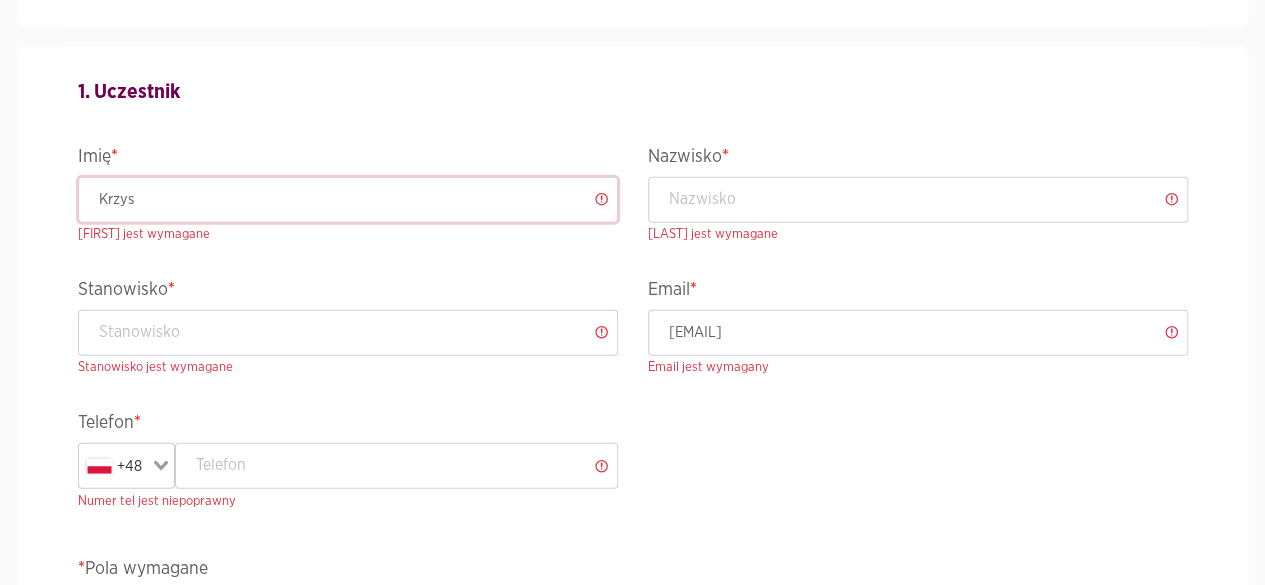 type on "[FIRST]" 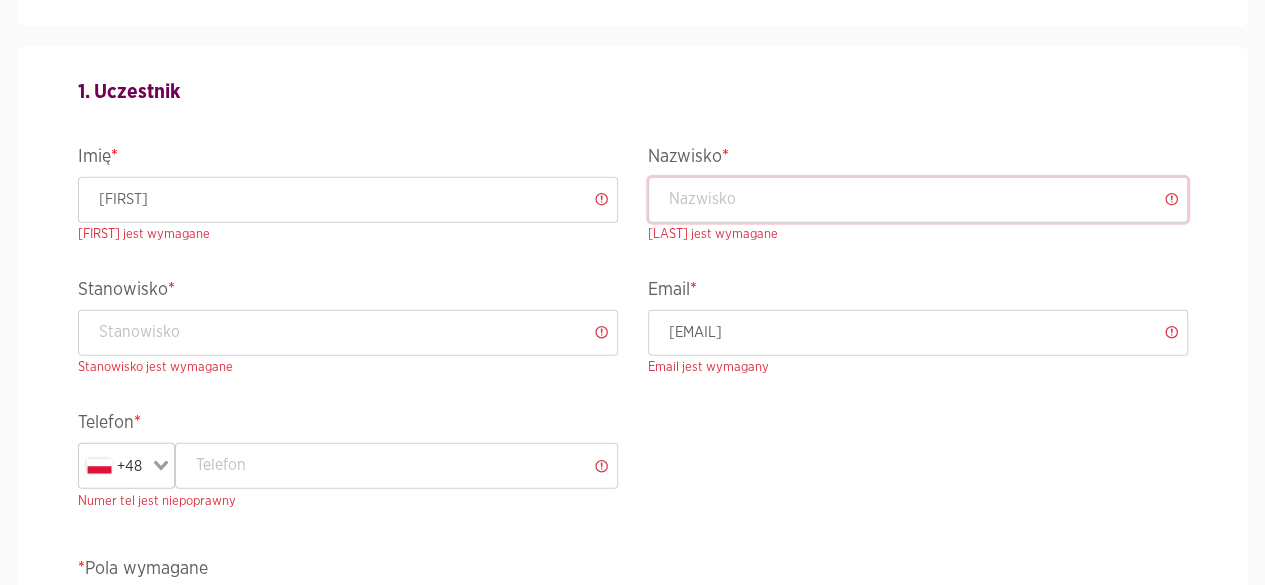 type on "[LAST]" 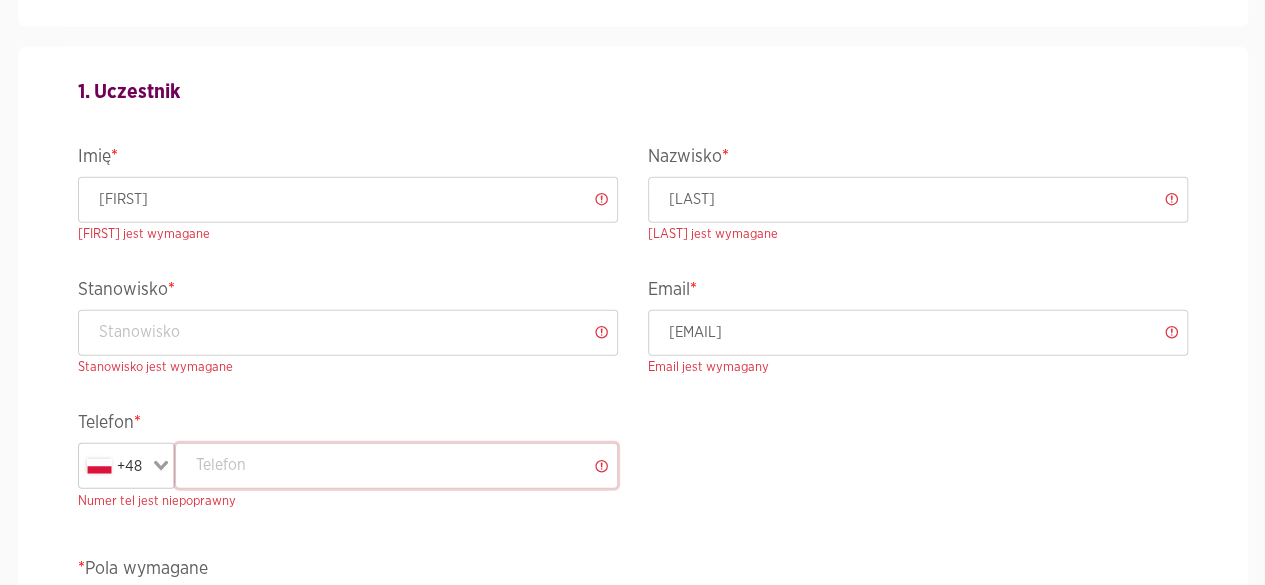 type on "[PHONE]" 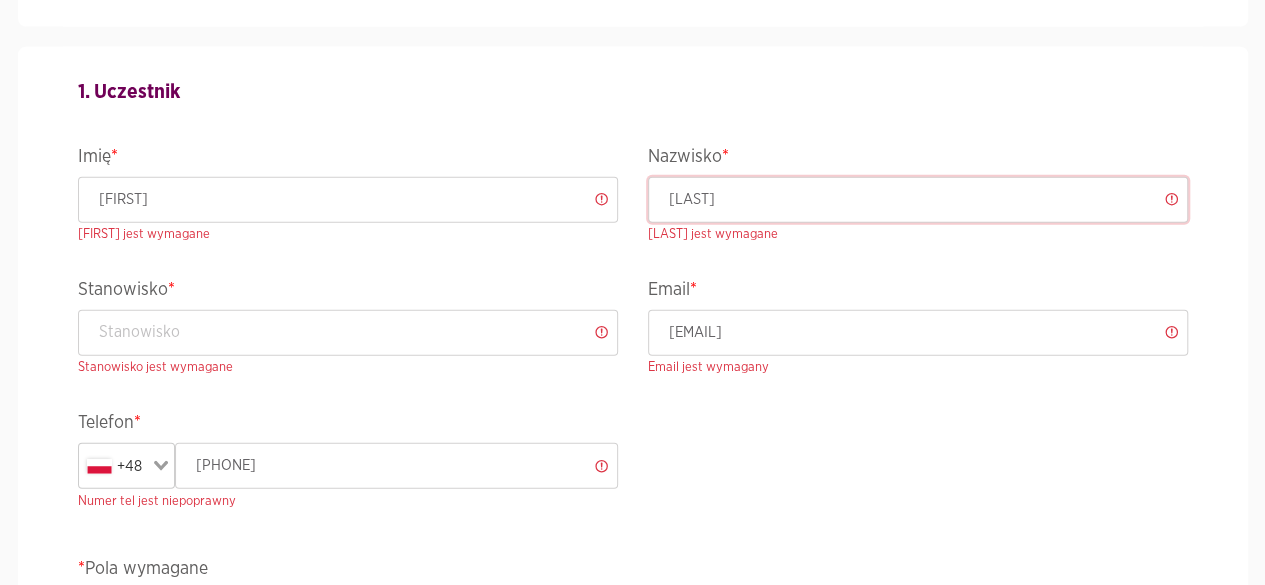 drag, startPoint x: 794, startPoint y: 195, endPoint x: 634, endPoint y: 194, distance: 160.00313 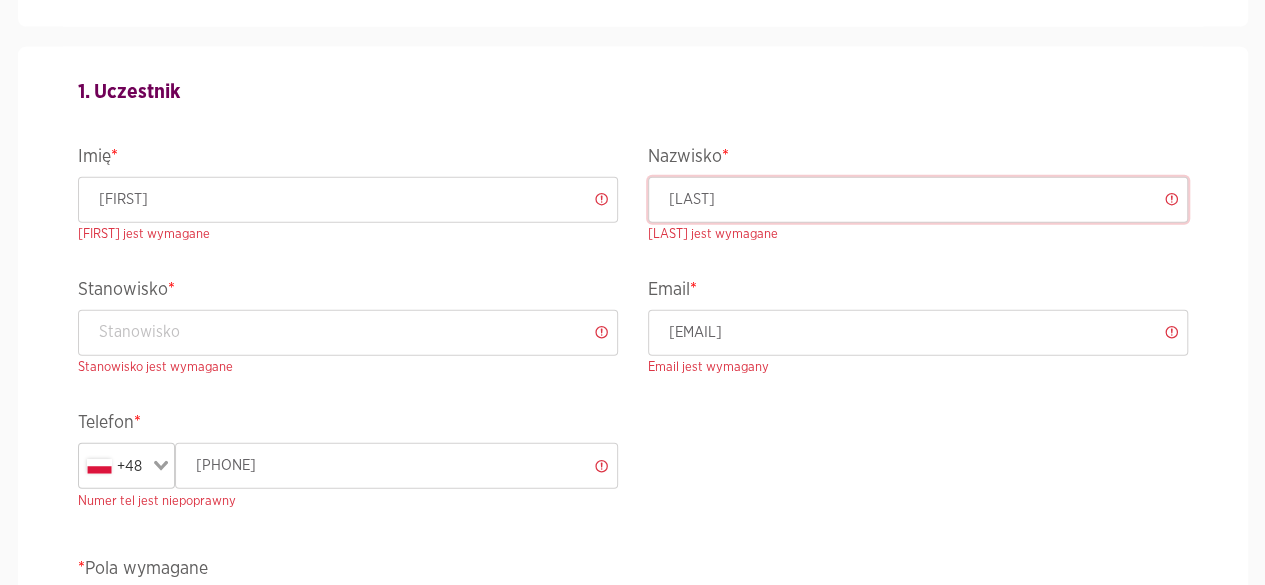 type on "[LAST]" 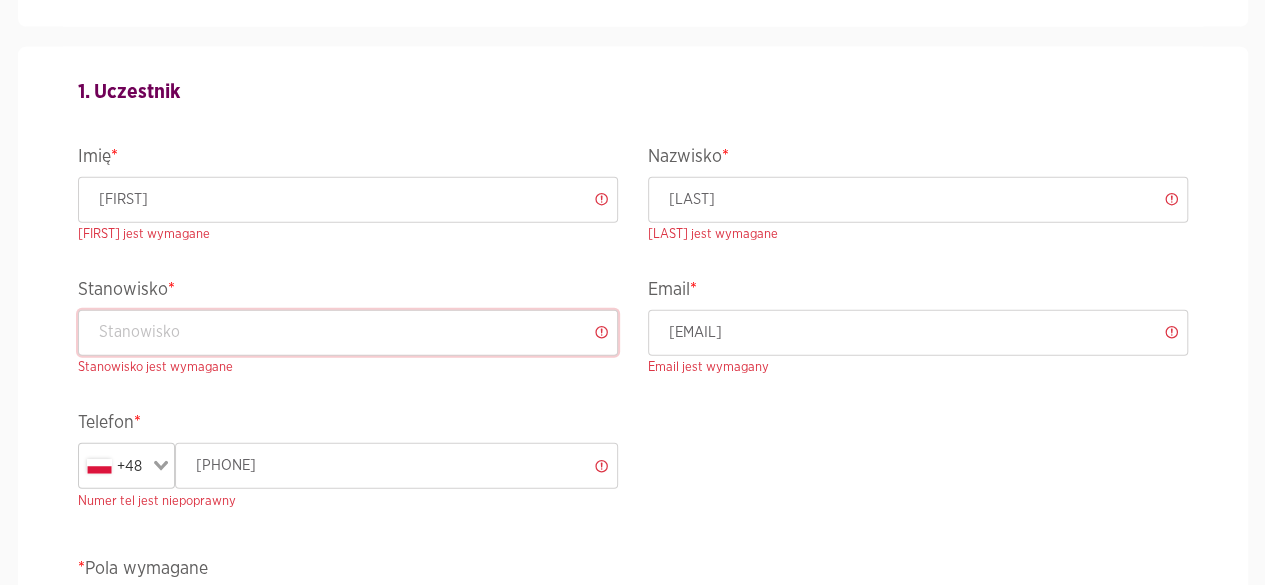 click at bounding box center (348, 333) 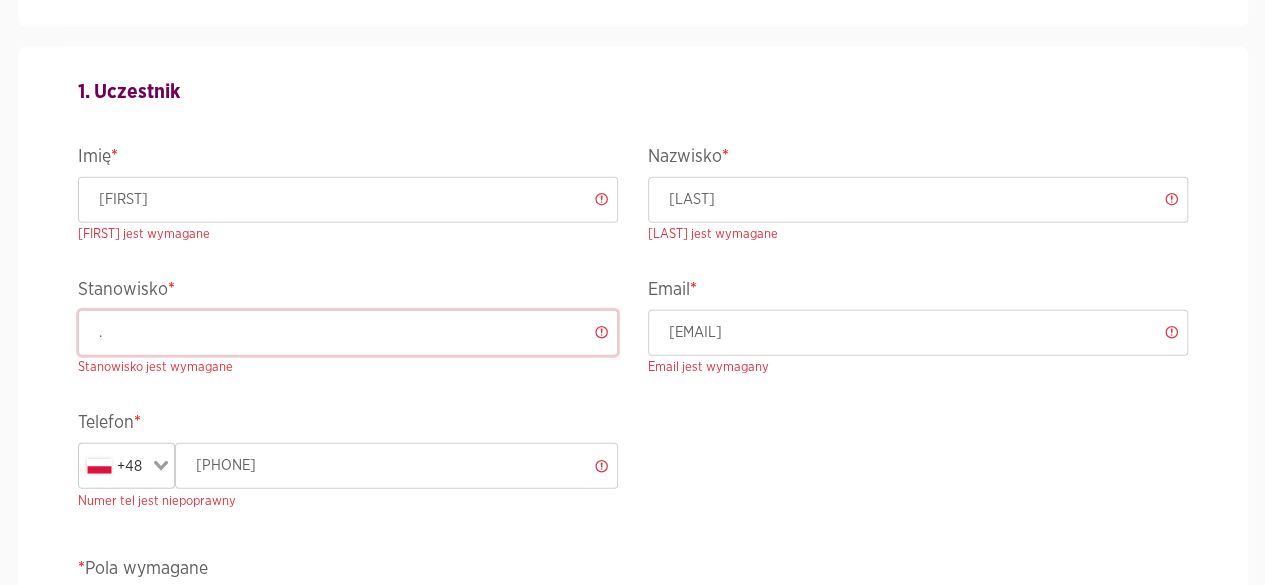 type on "." 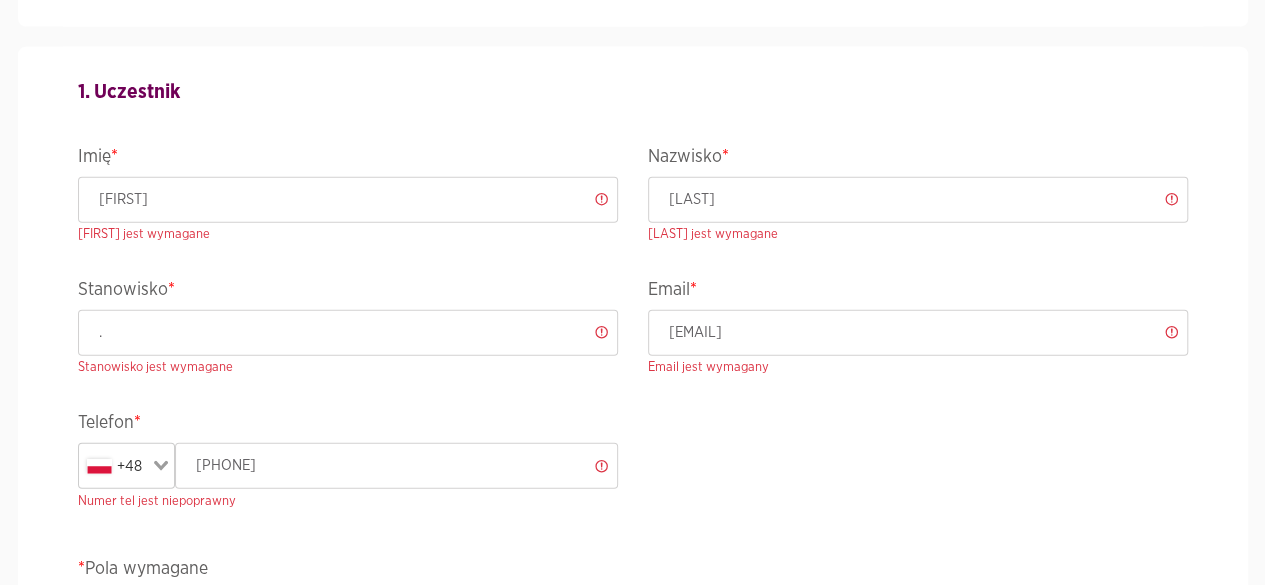 click on "Imię
*   [FIRST]
Imię jest wymagane
Nazwisko
*   [LAST]
Nazwisko jest wymagane
Stanowisko
*   .
Stanowisko jest wymagane
Email
*   [EMAIL]
Email jest wymagany
Telefon
*     +48
Loading...       [PHONE]
Numer tel jest niepoprawny
*
Pola wymagane
Usuń uczestnika" at bounding box center (633, 360) 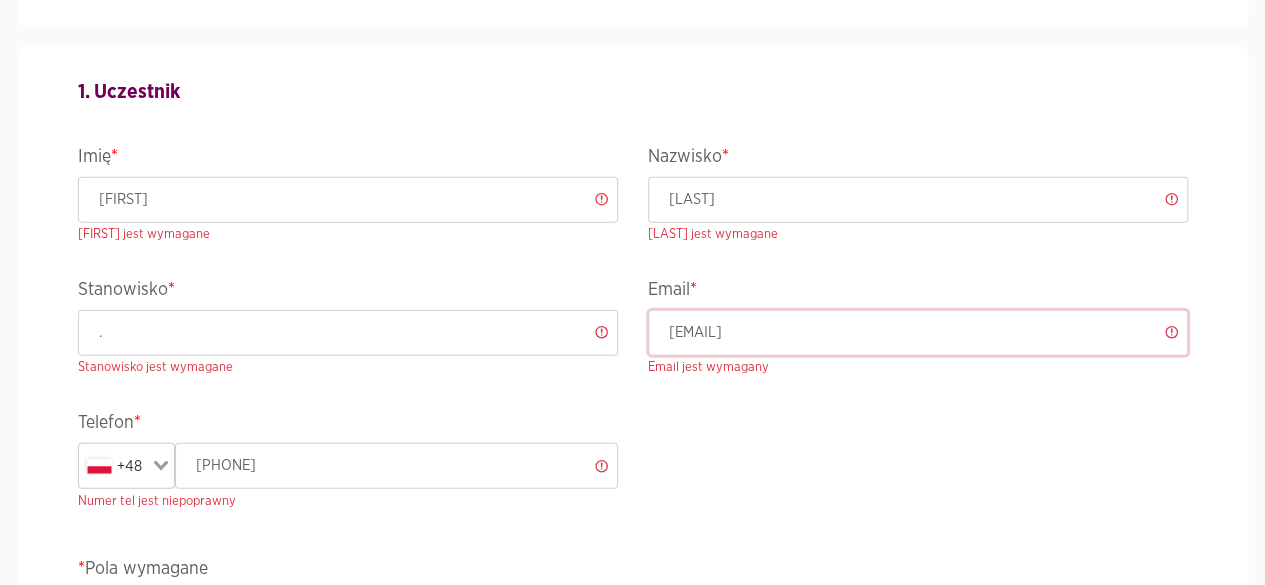 click on "[EMAIL]" at bounding box center (918, 333) 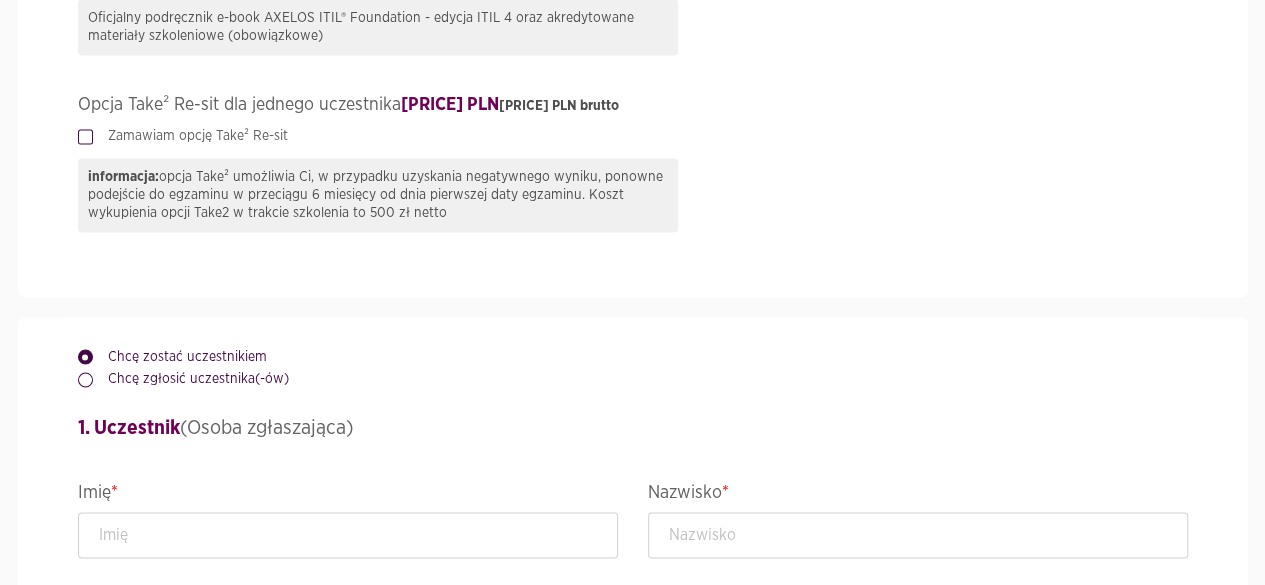 scroll, scrollTop: 1500, scrollLeft: 0, axis: vertical 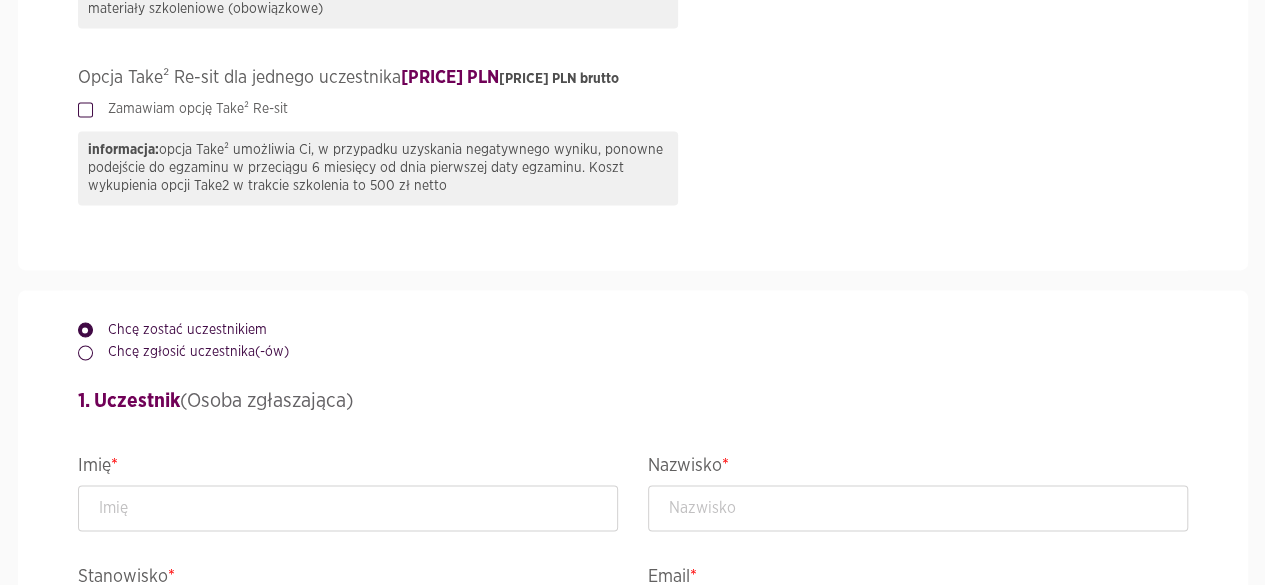 click on "Chcę zgłosić uczestnika(-ów)" at bounding box center (191, 352) 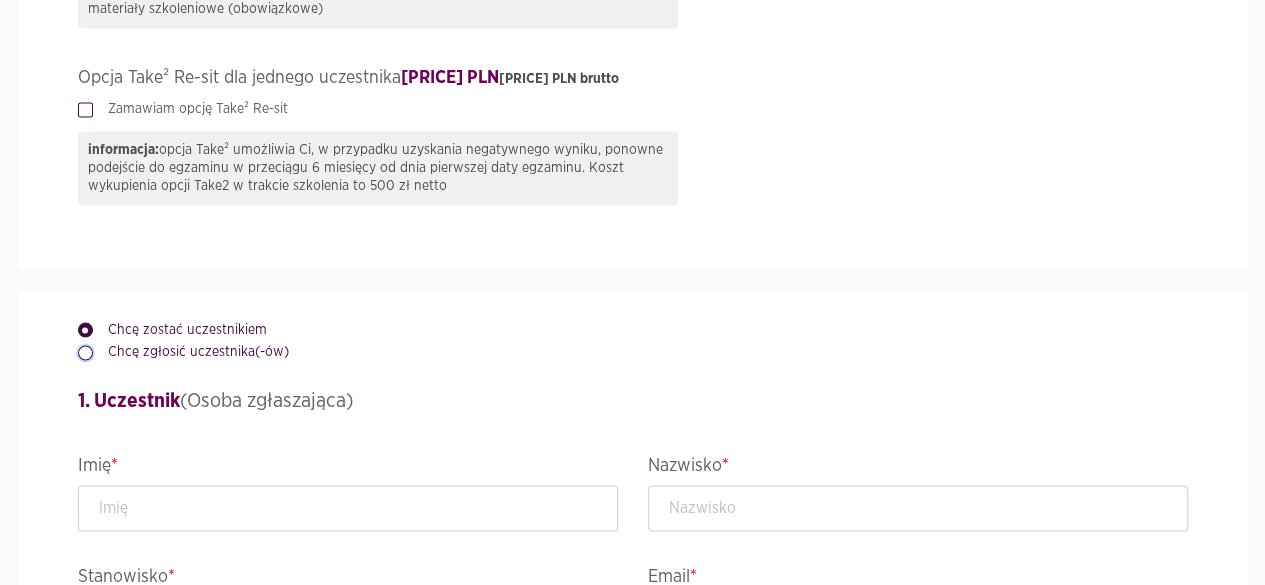 click on "Chcę zgłosić uczestnika(-ów)" at bounding box center [83, 348] 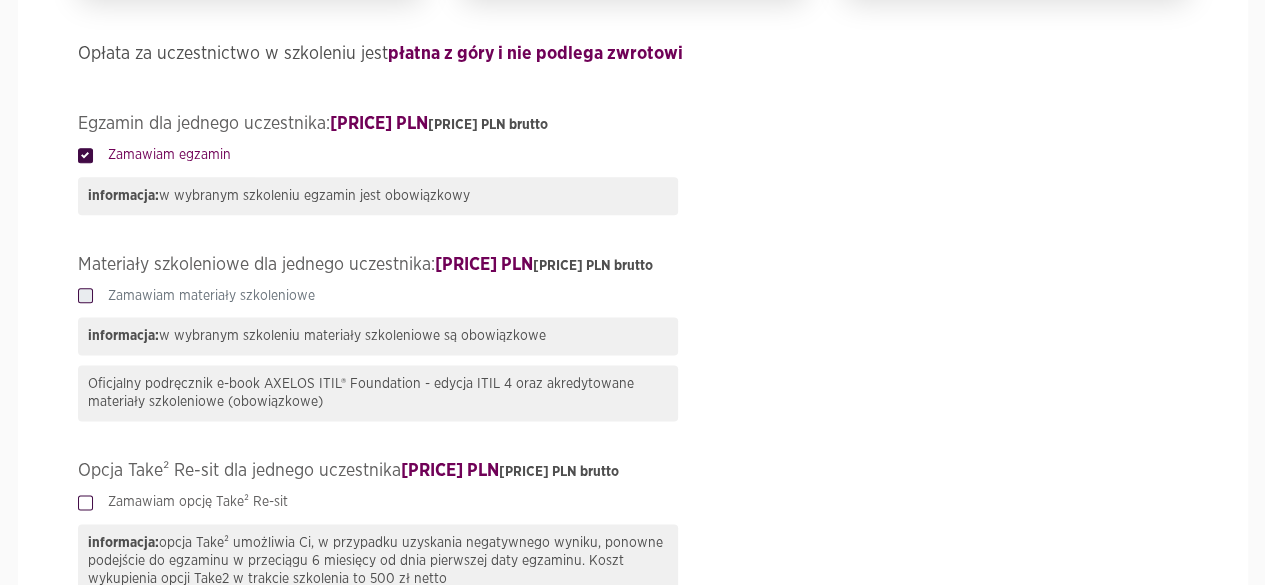 scroll, scrollTop: 999, scrollLeft: 0, axis: vertical 